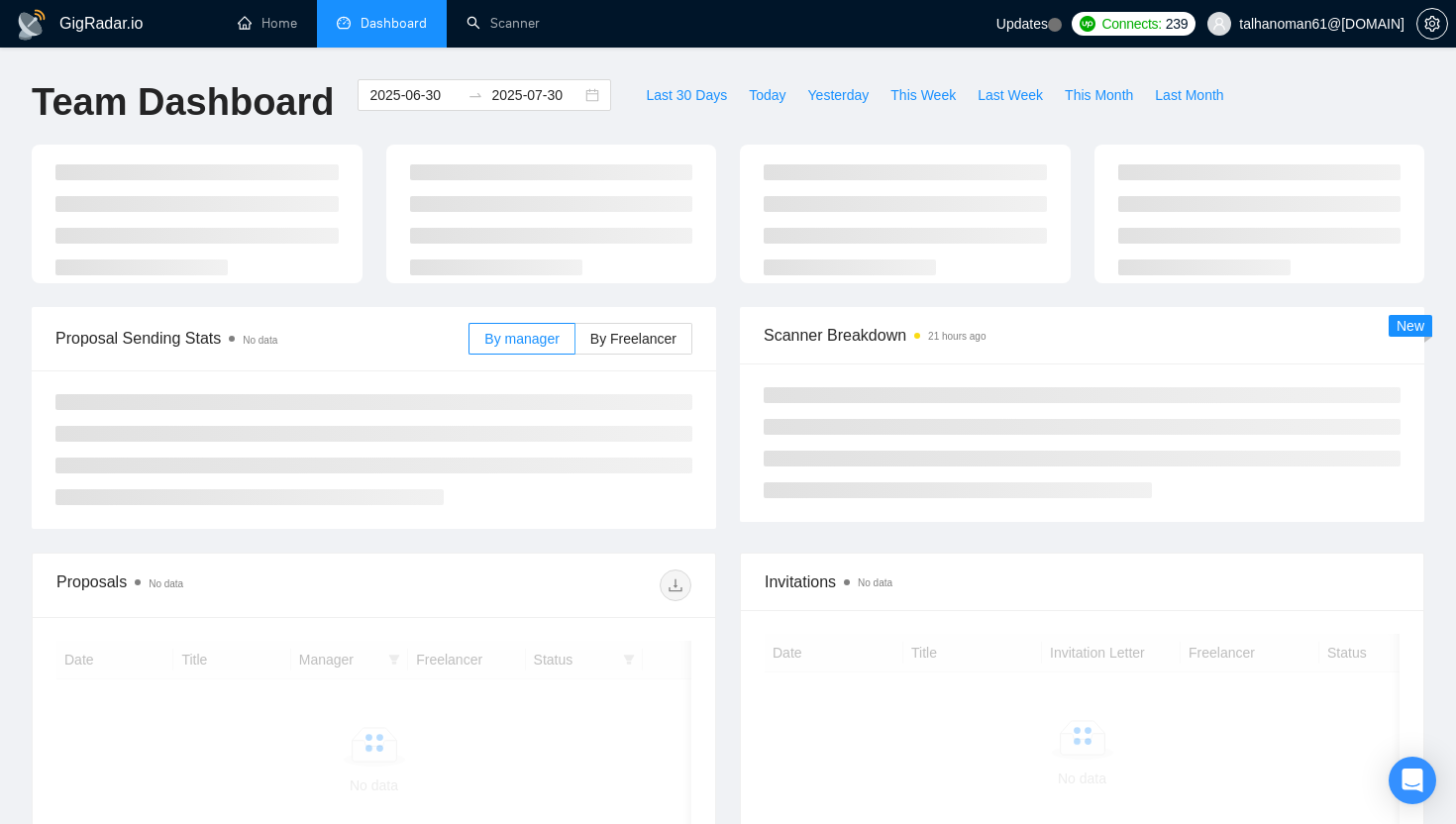 scroll, scrollTop: 0, scrollLeft: 0, axis: both 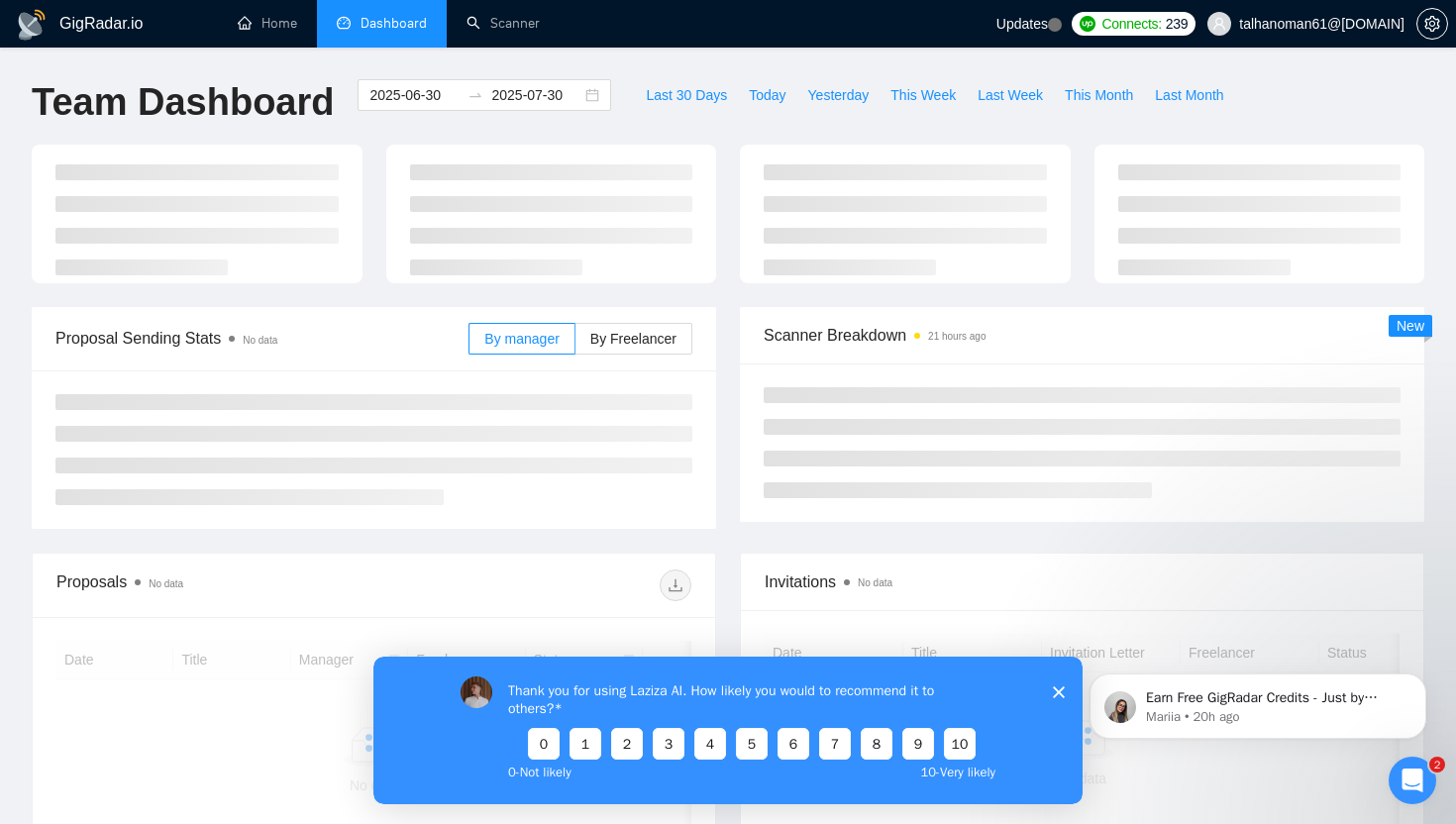 click on "Thank you for using Laziza AI. How likely you would to recommend it to others? 0 1 2 3 4 5 6 7 8 9 10 0  -  Not likely 10  -  Very likely" at bounding box center (728, 729) 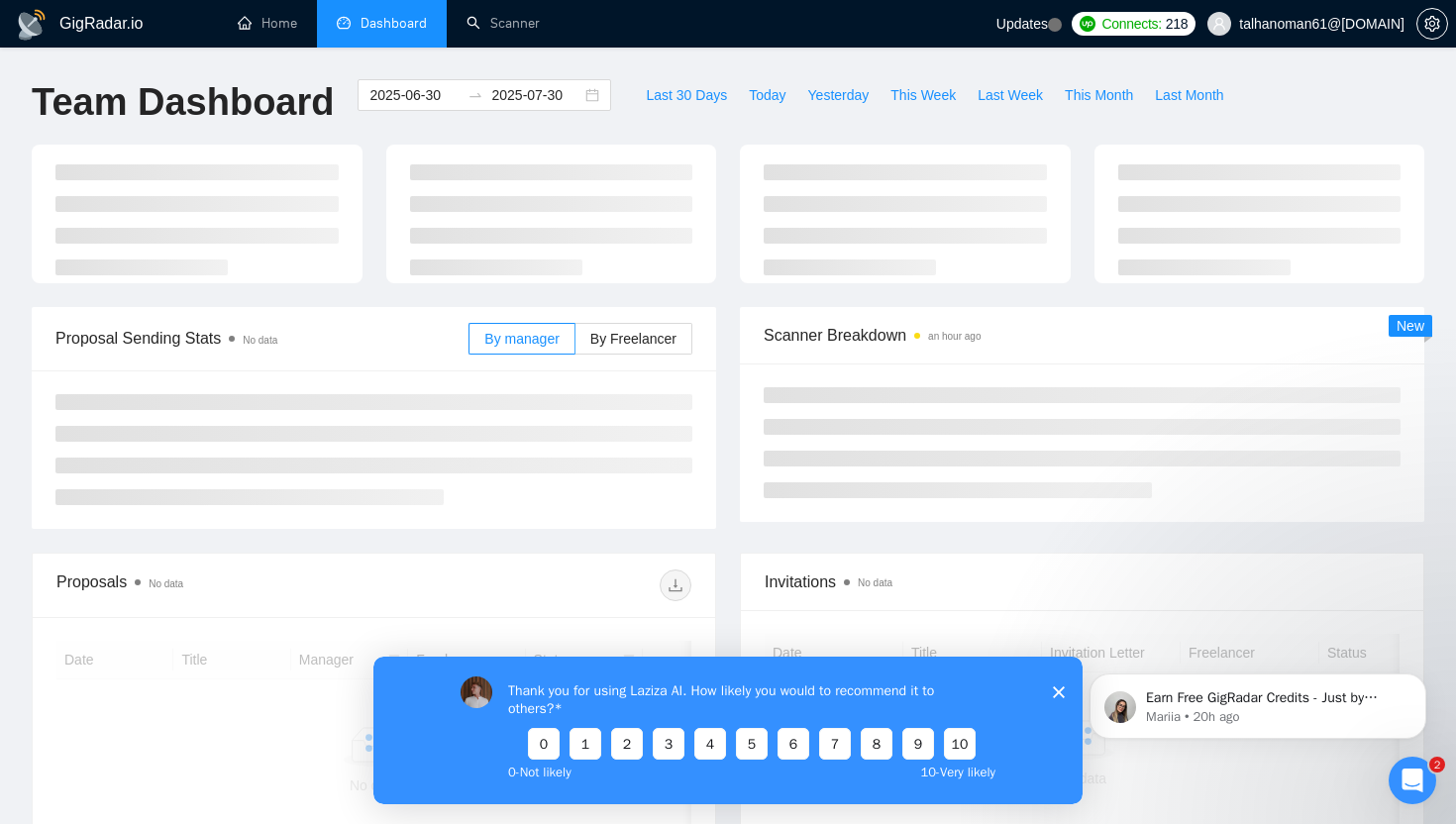 click 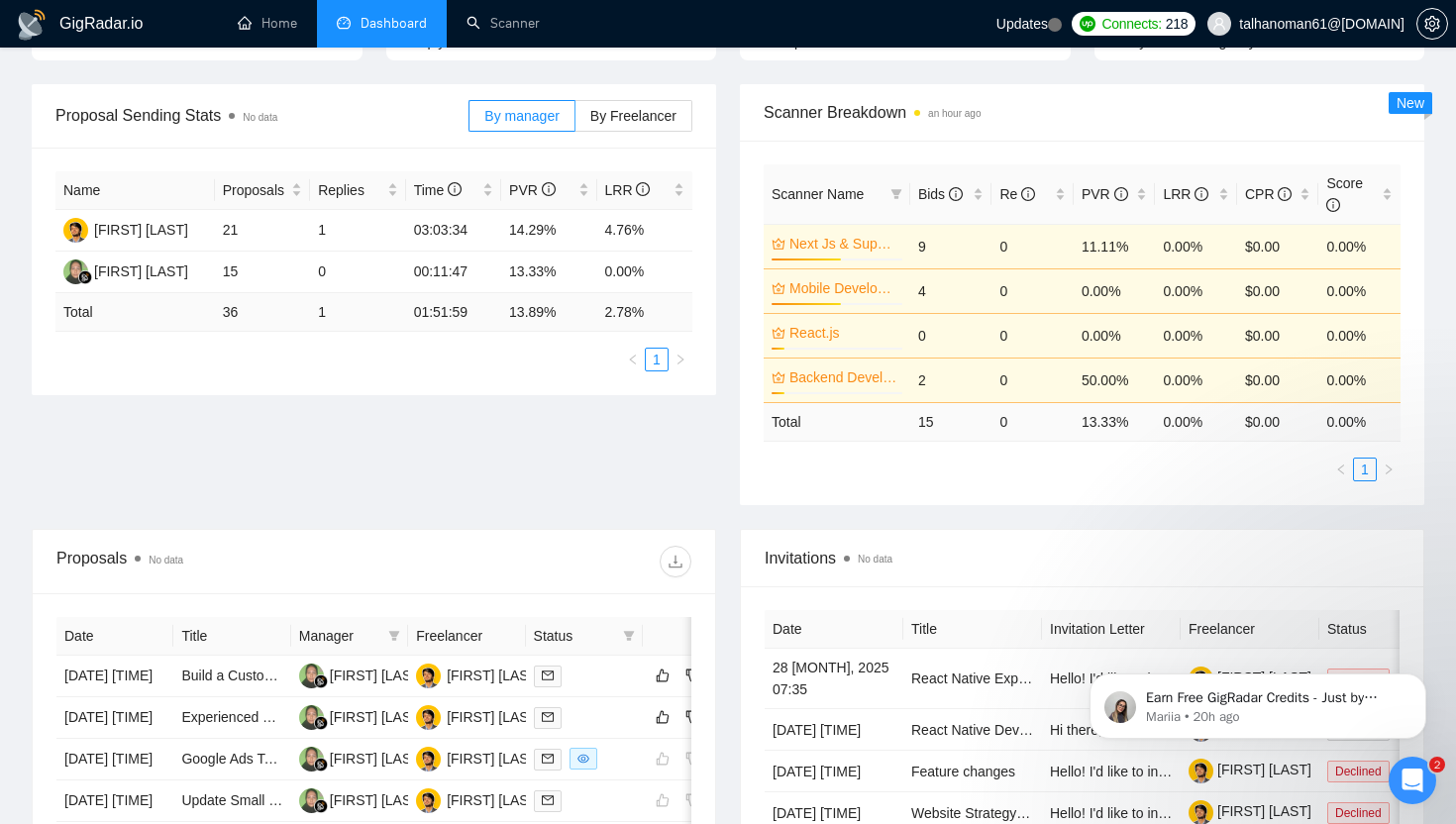 scroll, scrollTop: 0, scrollLeft: 0, axis: both 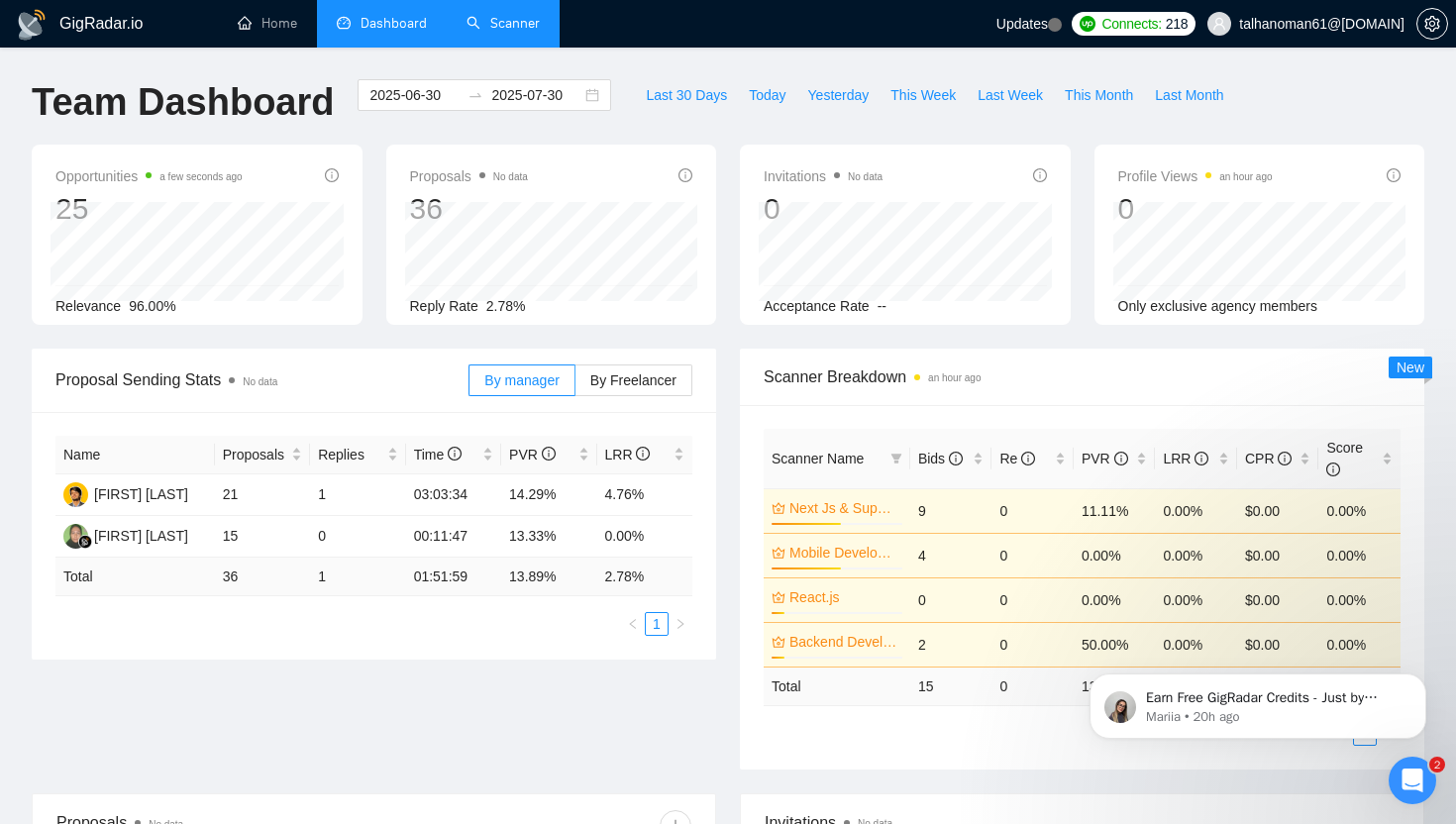 click on "Scanner" at bounding box center (503, 23) 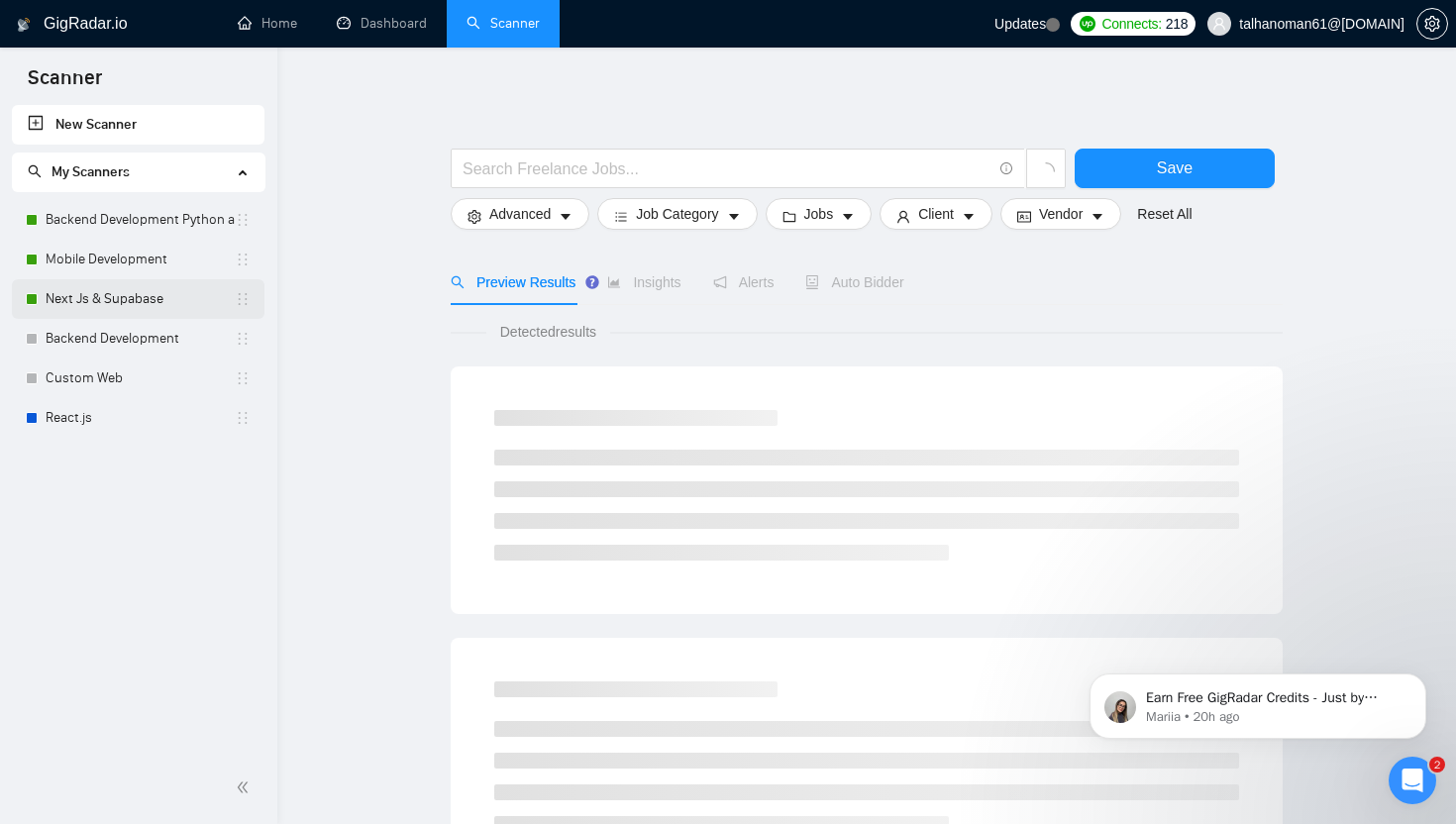 click on "Next Js & Supabase" at bounding box center (140, 299) 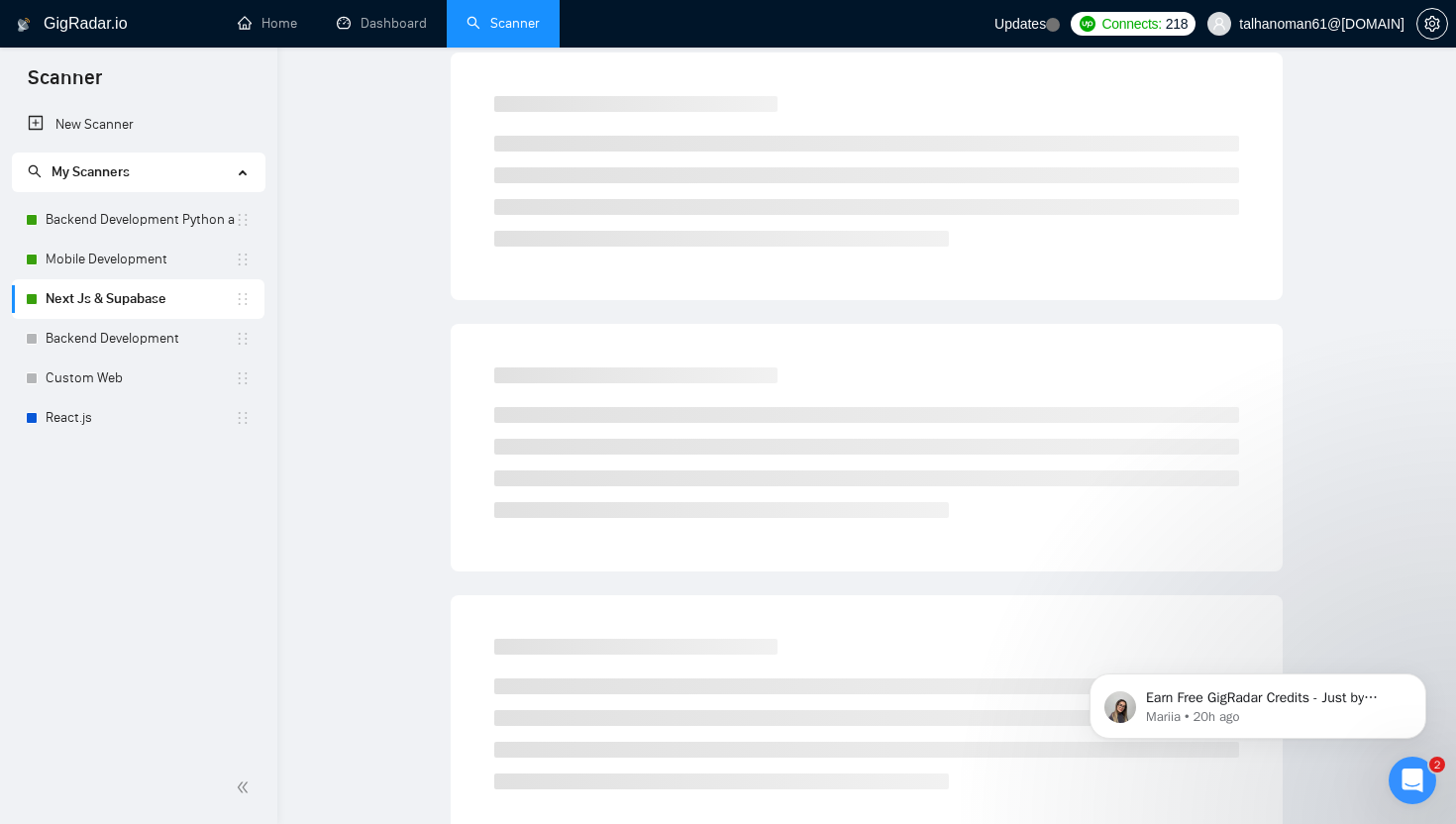 scroll, scrollTop: 0, scrollLeft: 0, axis: both 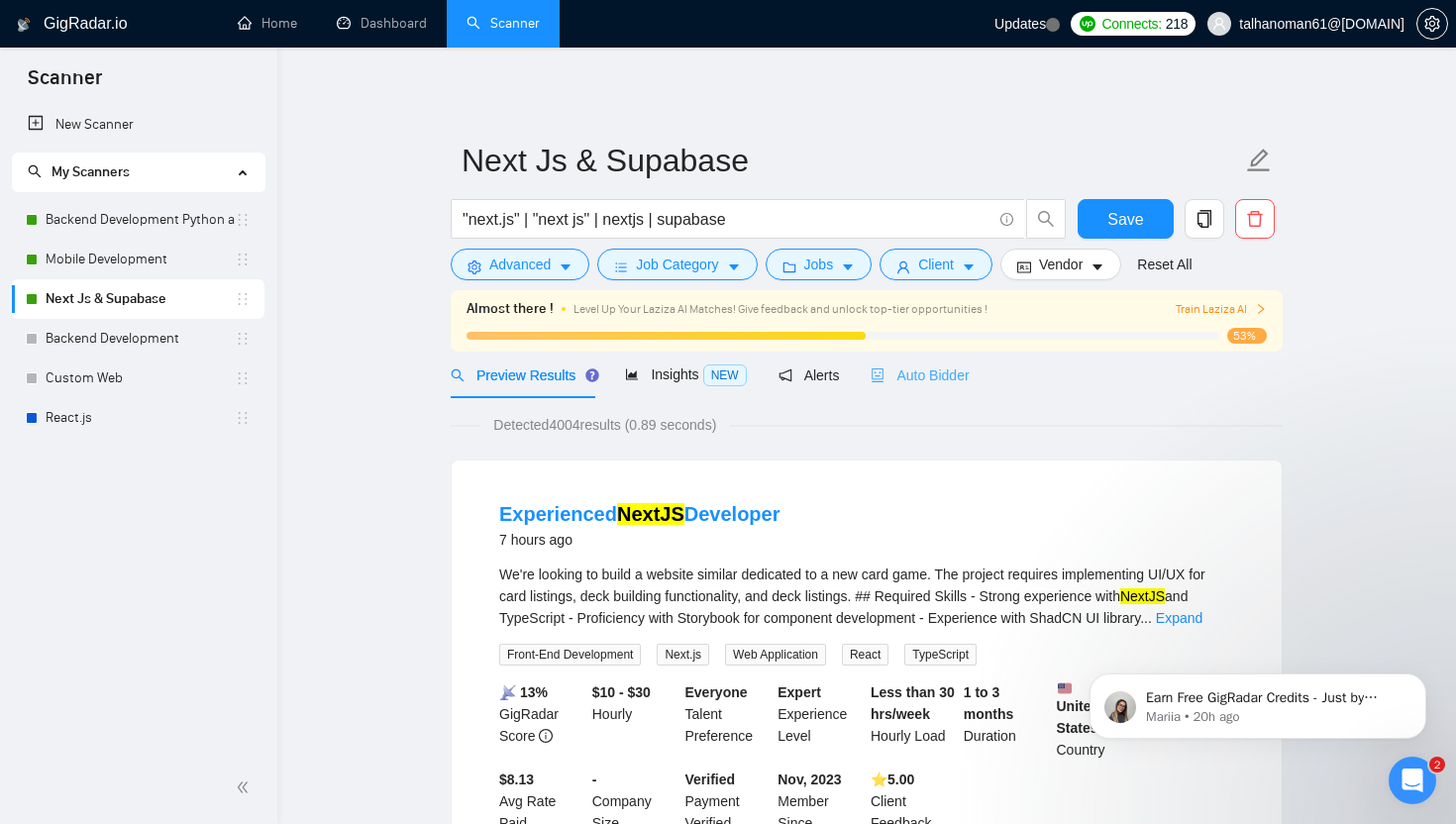 click on "Auto Bidder" at bounding box center [919, 374] 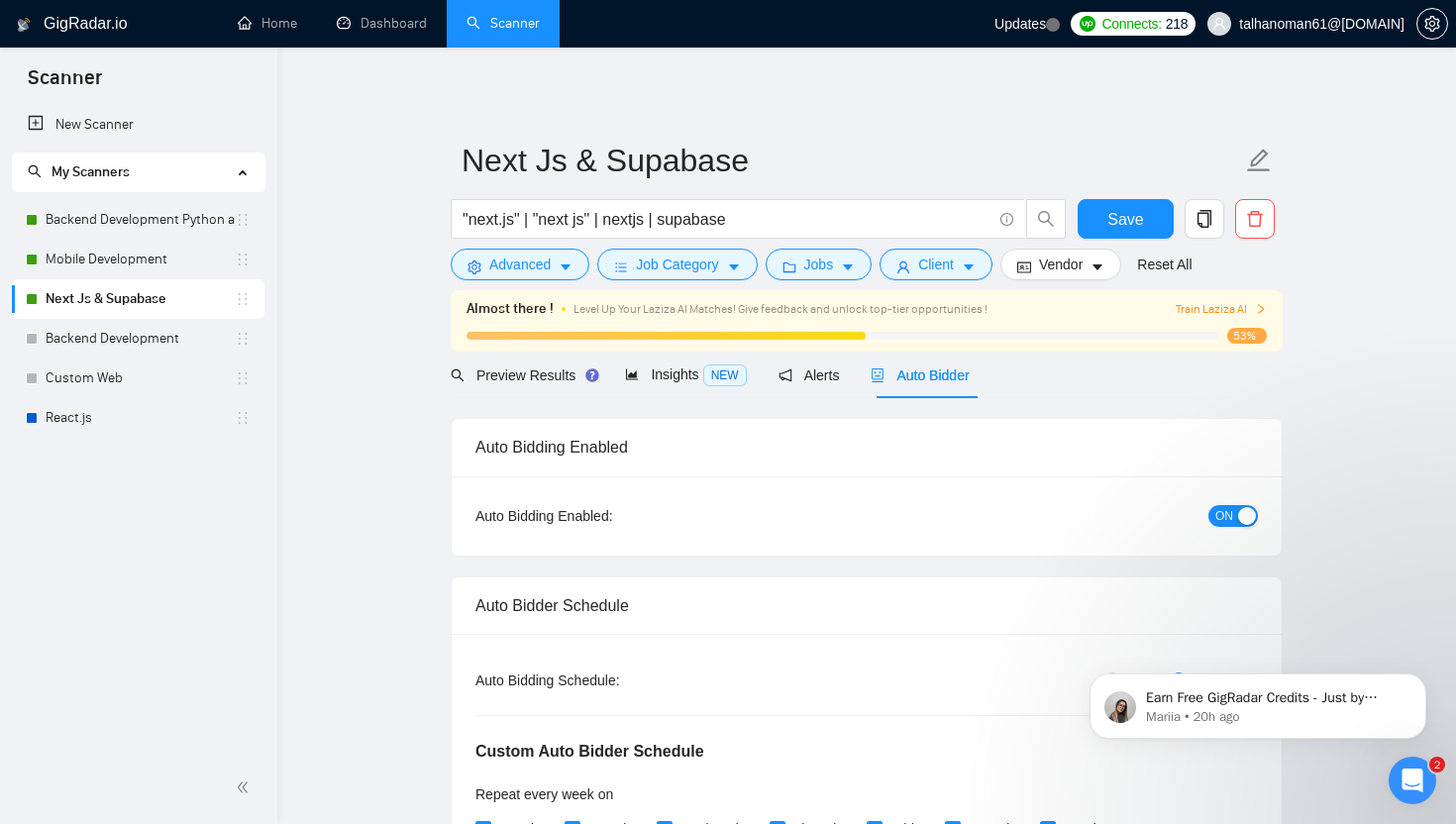 type 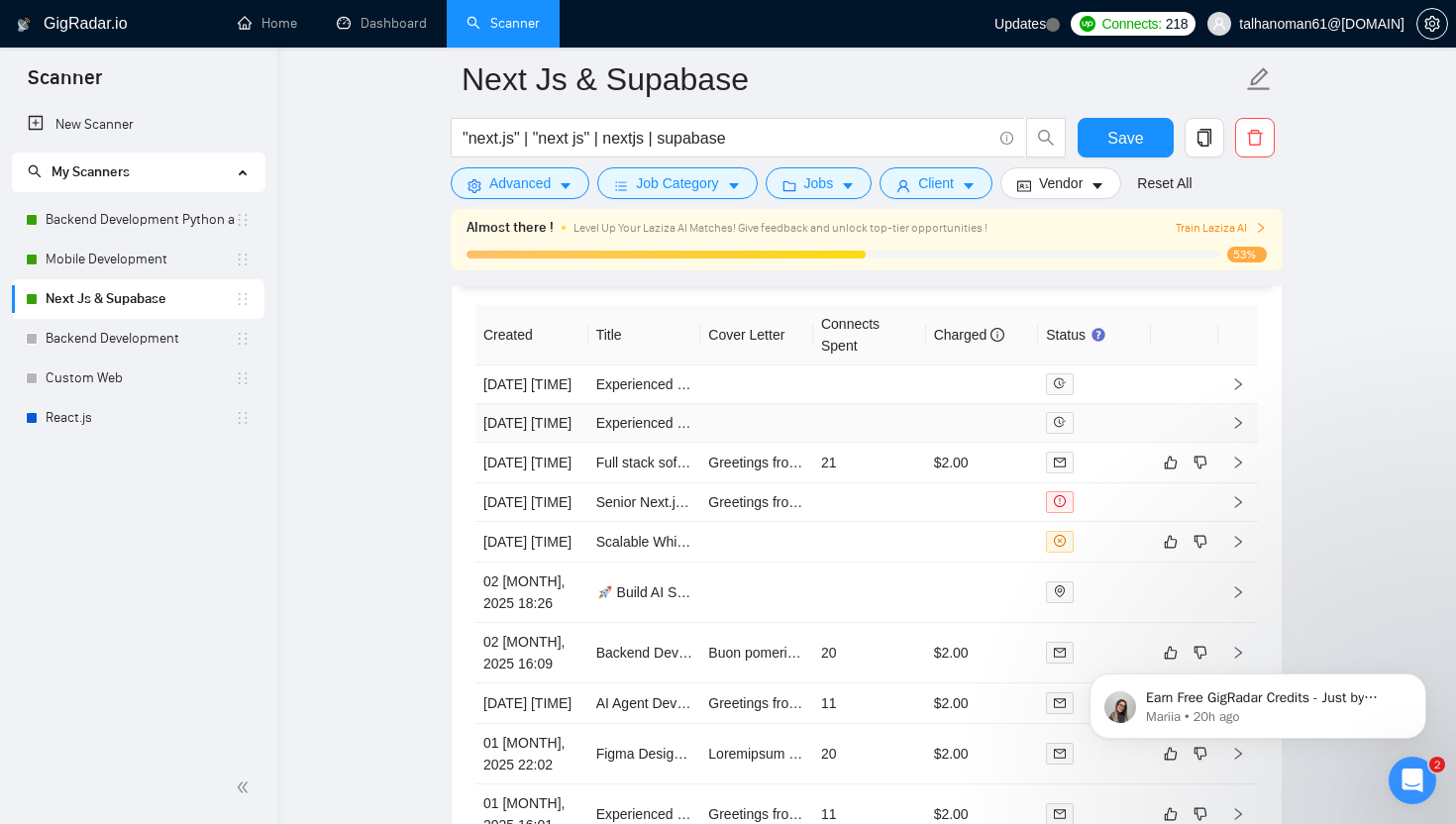 scroll, scrollTop: 5123, scrollLeft: 0, axis: vertical 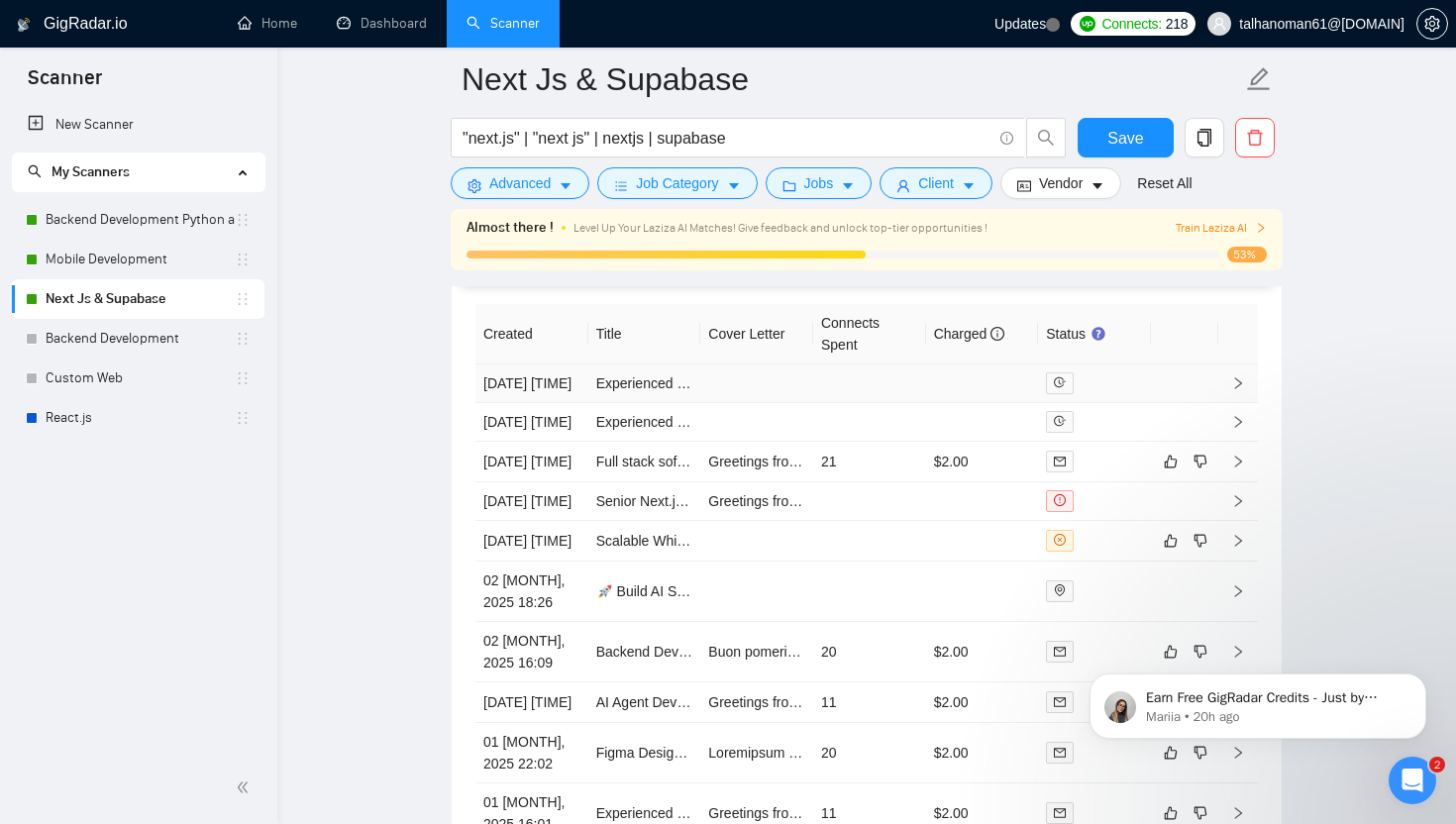 click at bounding box center (983, 383) 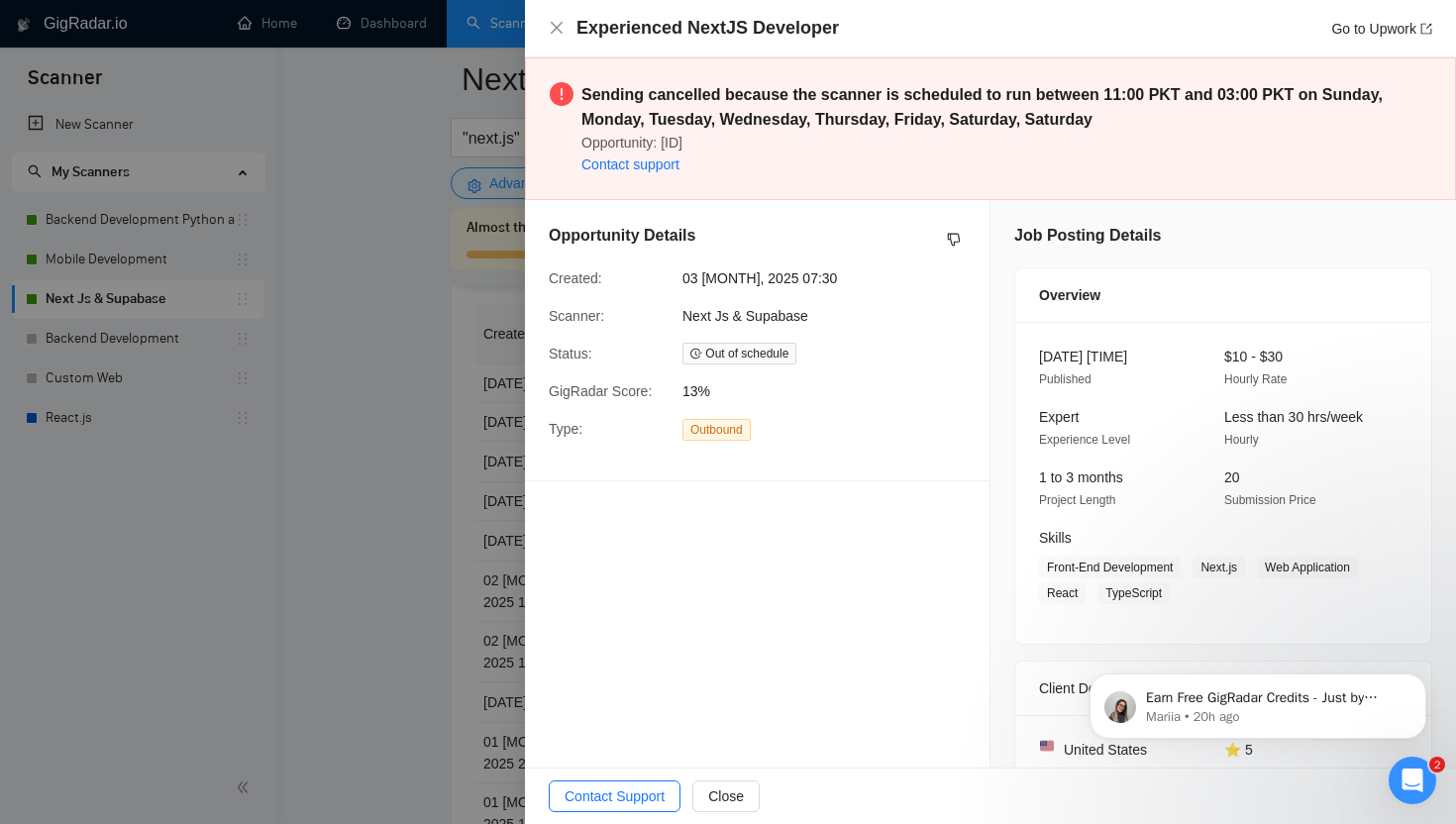 click on "Sending cancelled because the scanner is scheduled to run between 11:00 PKT and 03:00 PKT on Sunday, Monday, Tuesday, Wednesday, Thursday, Friday, Saturday, Saturday" at bounding box center [982, 107] 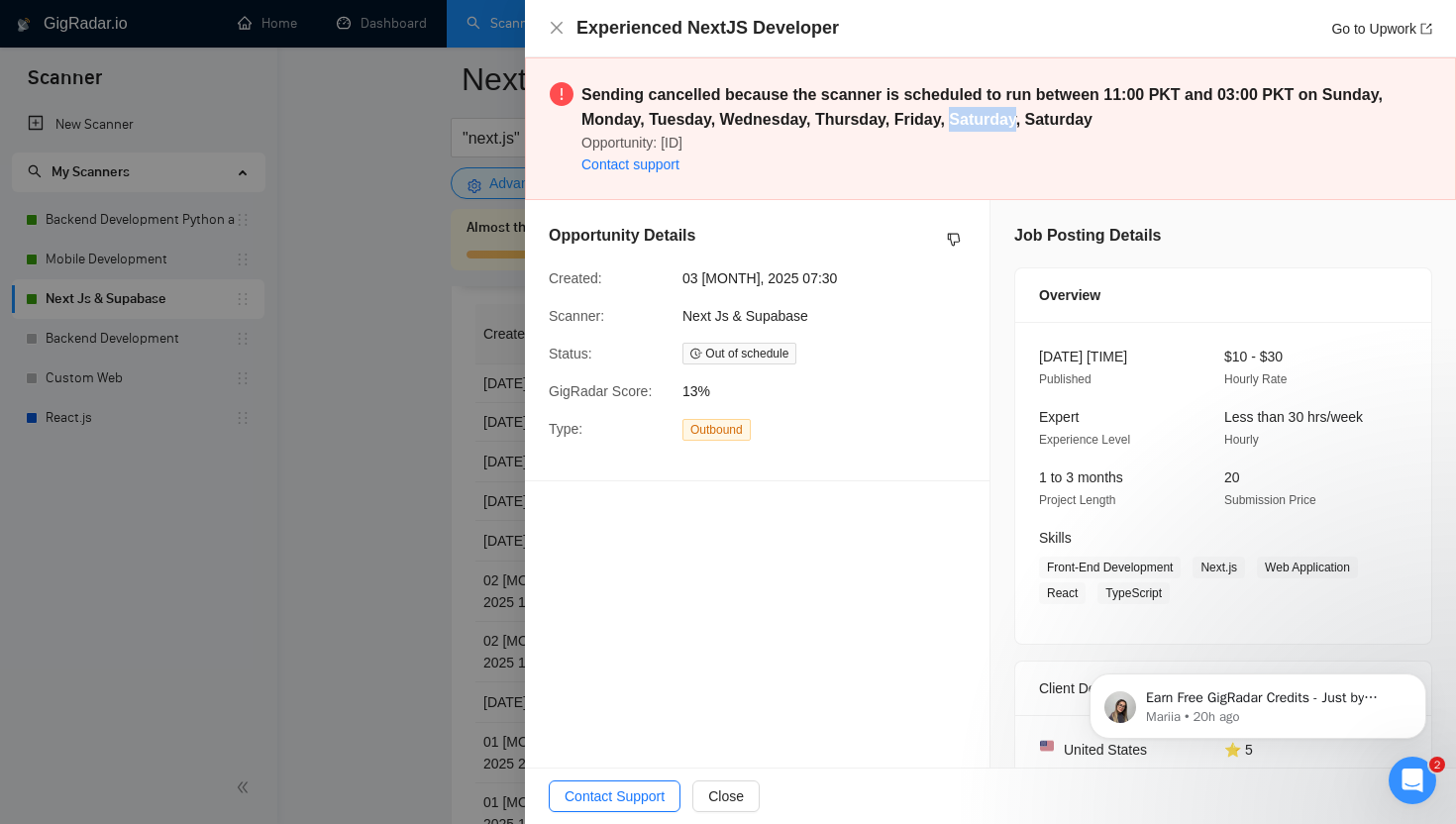 click on "Sending cancelled because the scanner is scheduled to run between 11:00 PKT and 03:00 PKT on Sunday, Monday, Tuesday, Wednesday, Thursday, Friday, Saturday, Saturday" at bounding box center (982, 107) 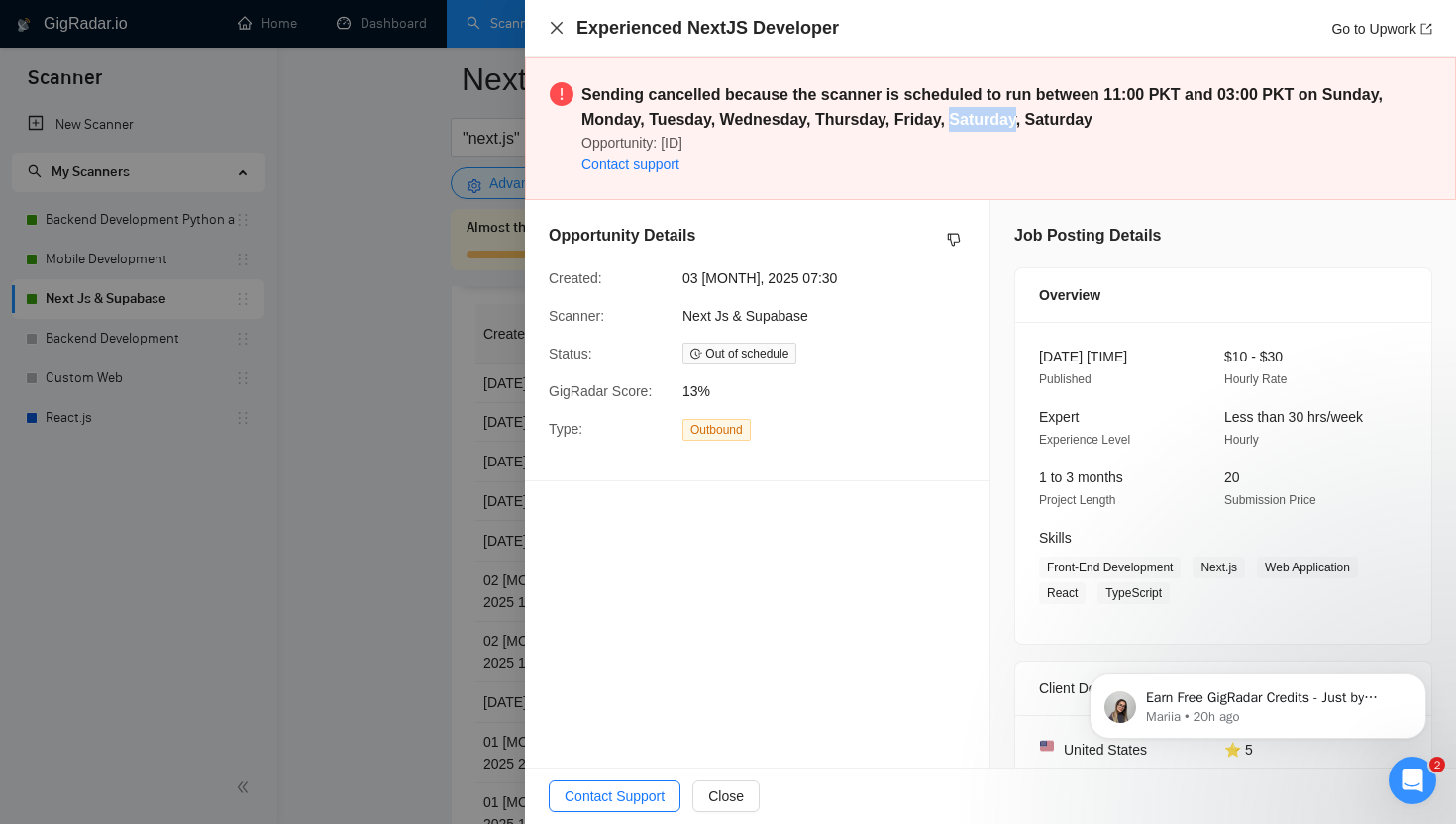 click 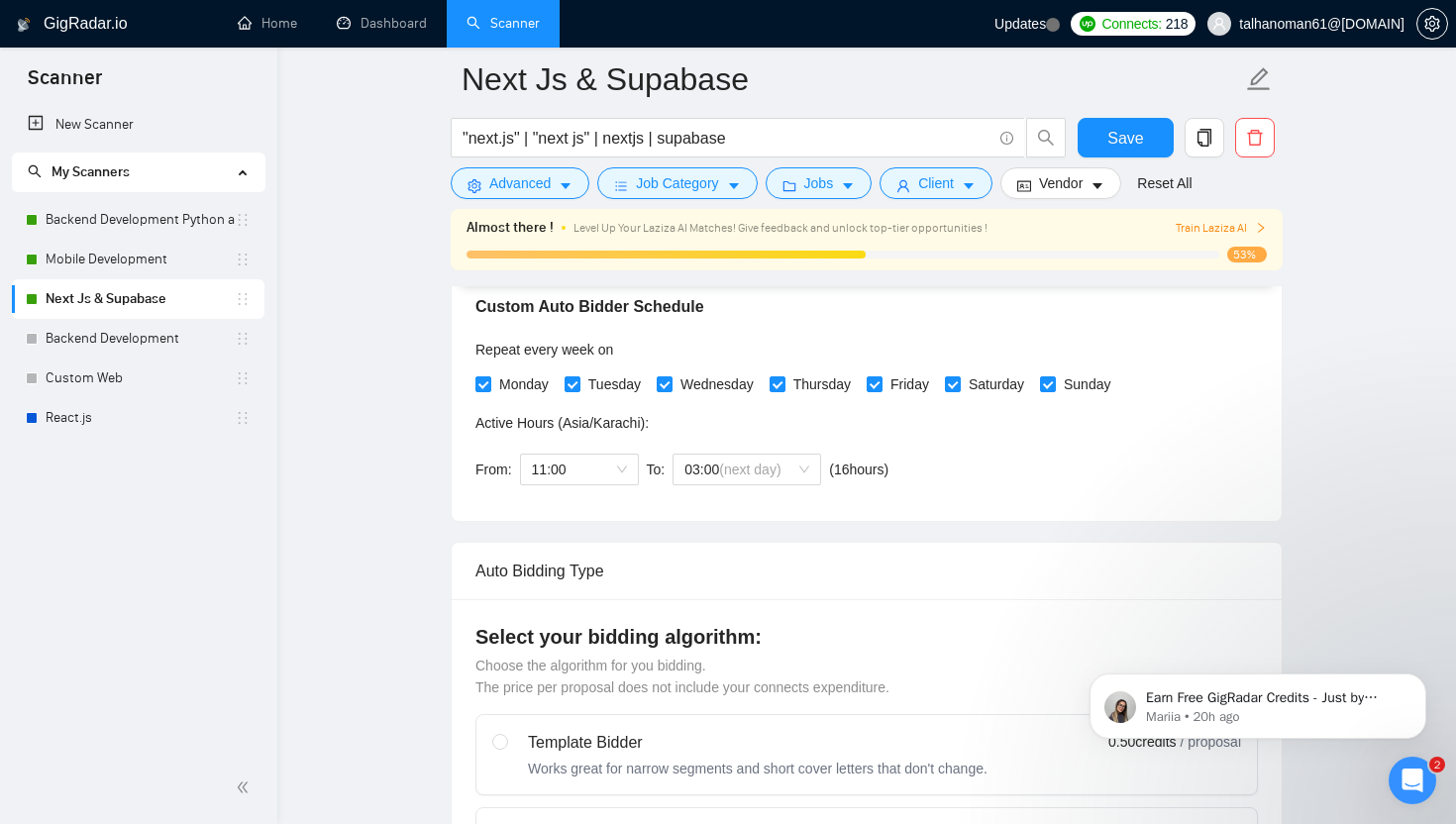 scroll, scrollTop: 464, scrollLeft: 0, axis: vertical 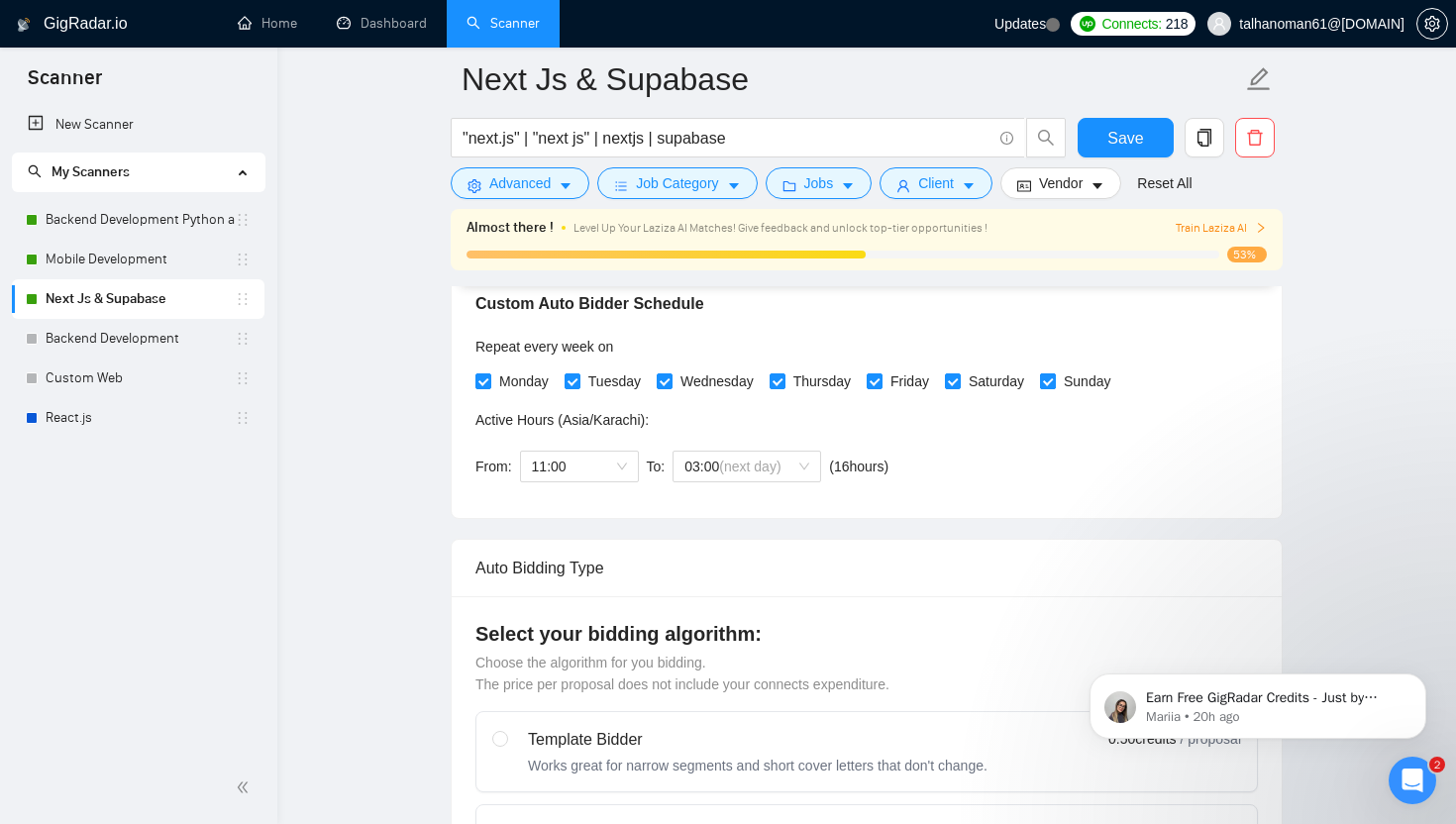 click on "Sunday" at bounding box center (1047, 380) 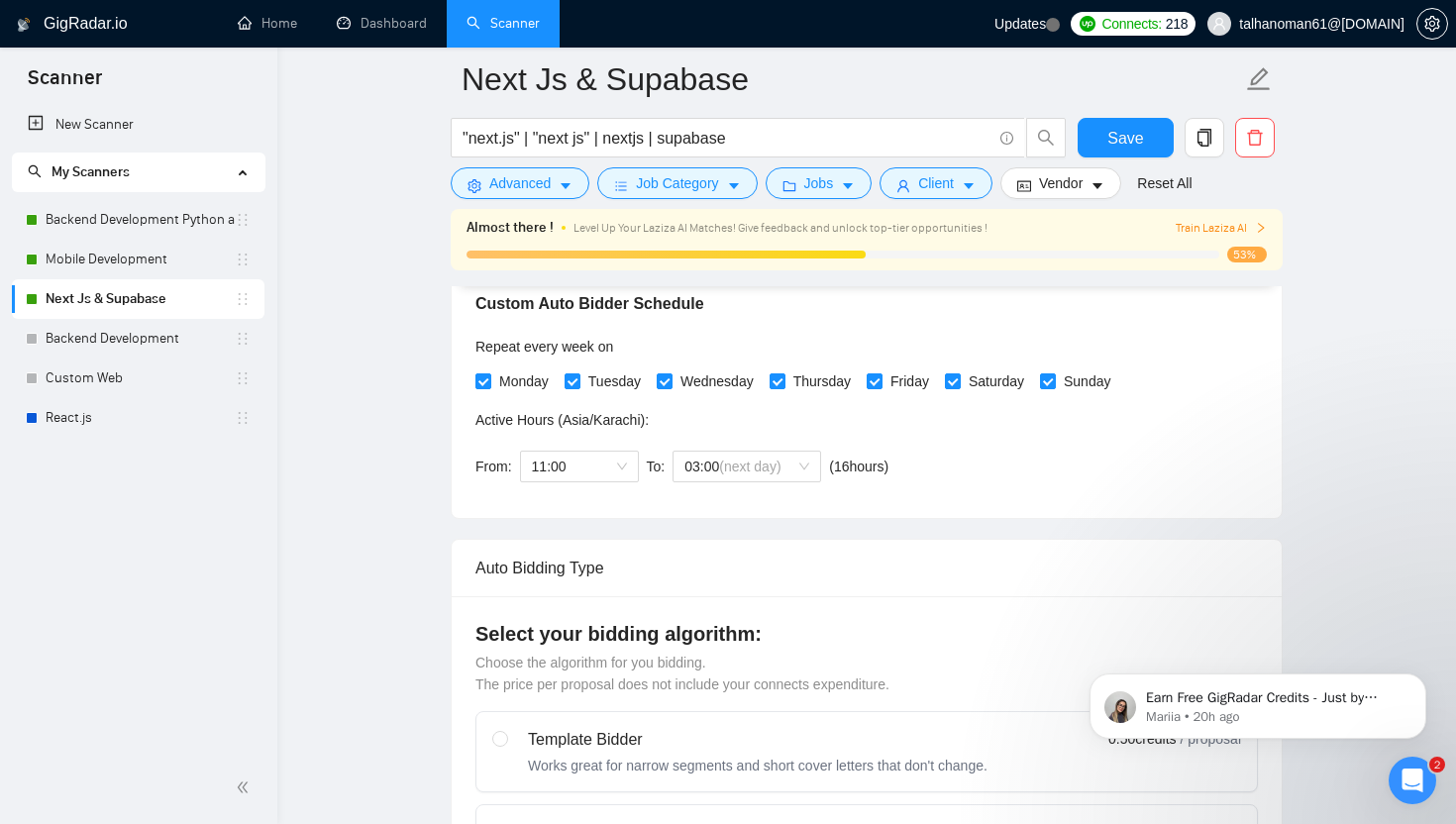 scroll, scrollTop: 0, scrollLeft: 0, axis: both 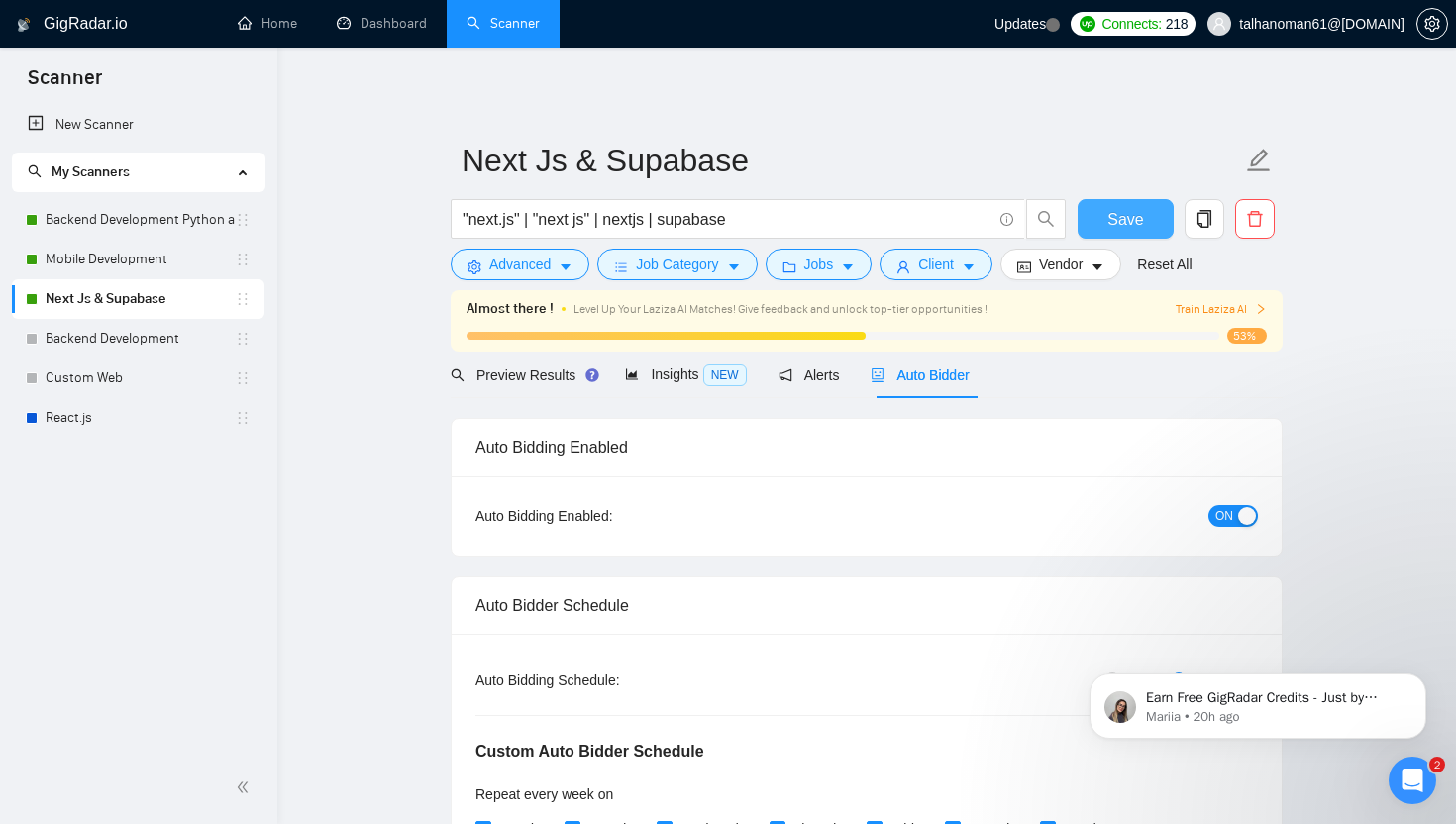 click on "Save" at bounding box center [1125, 219] 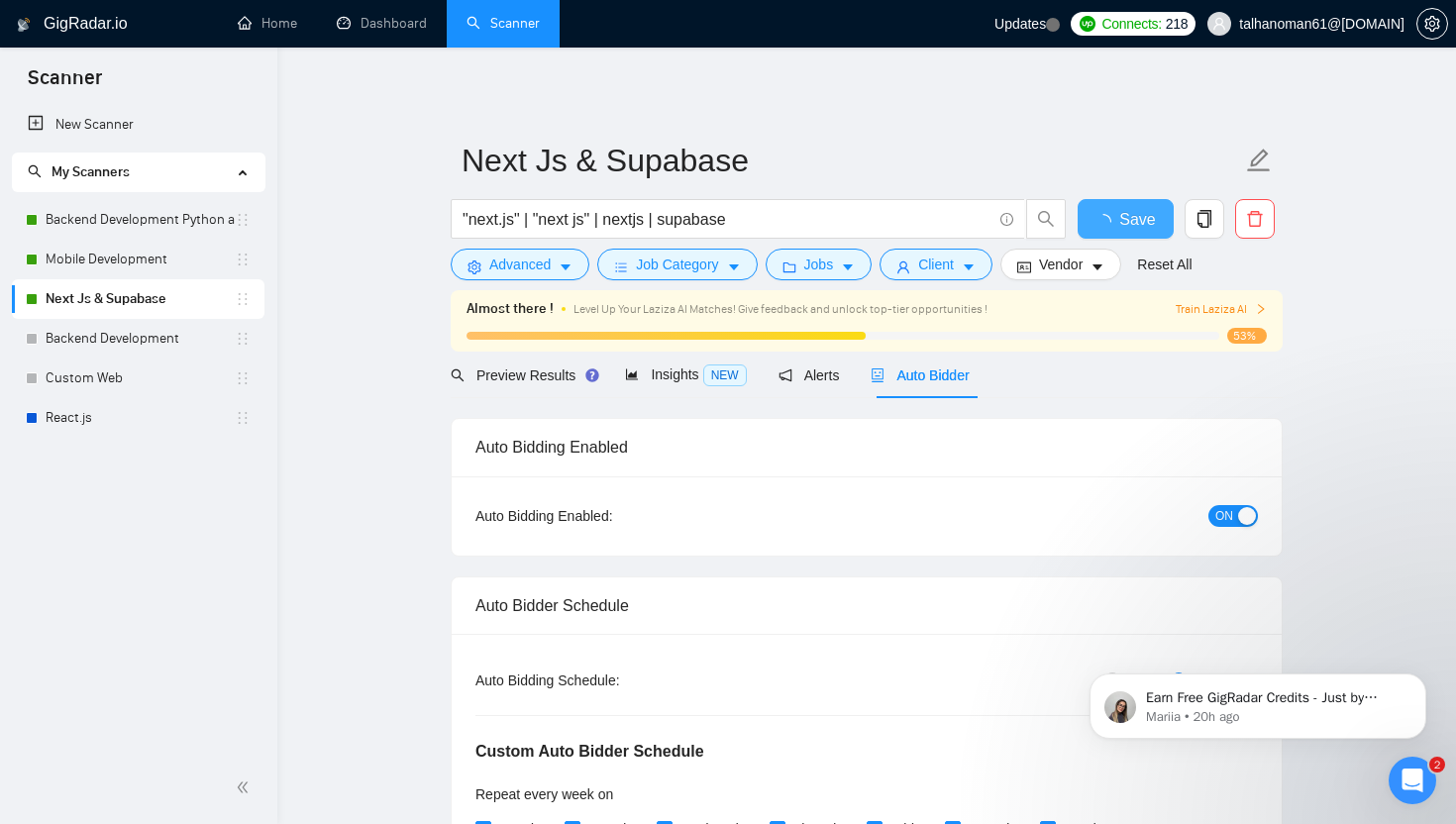 type 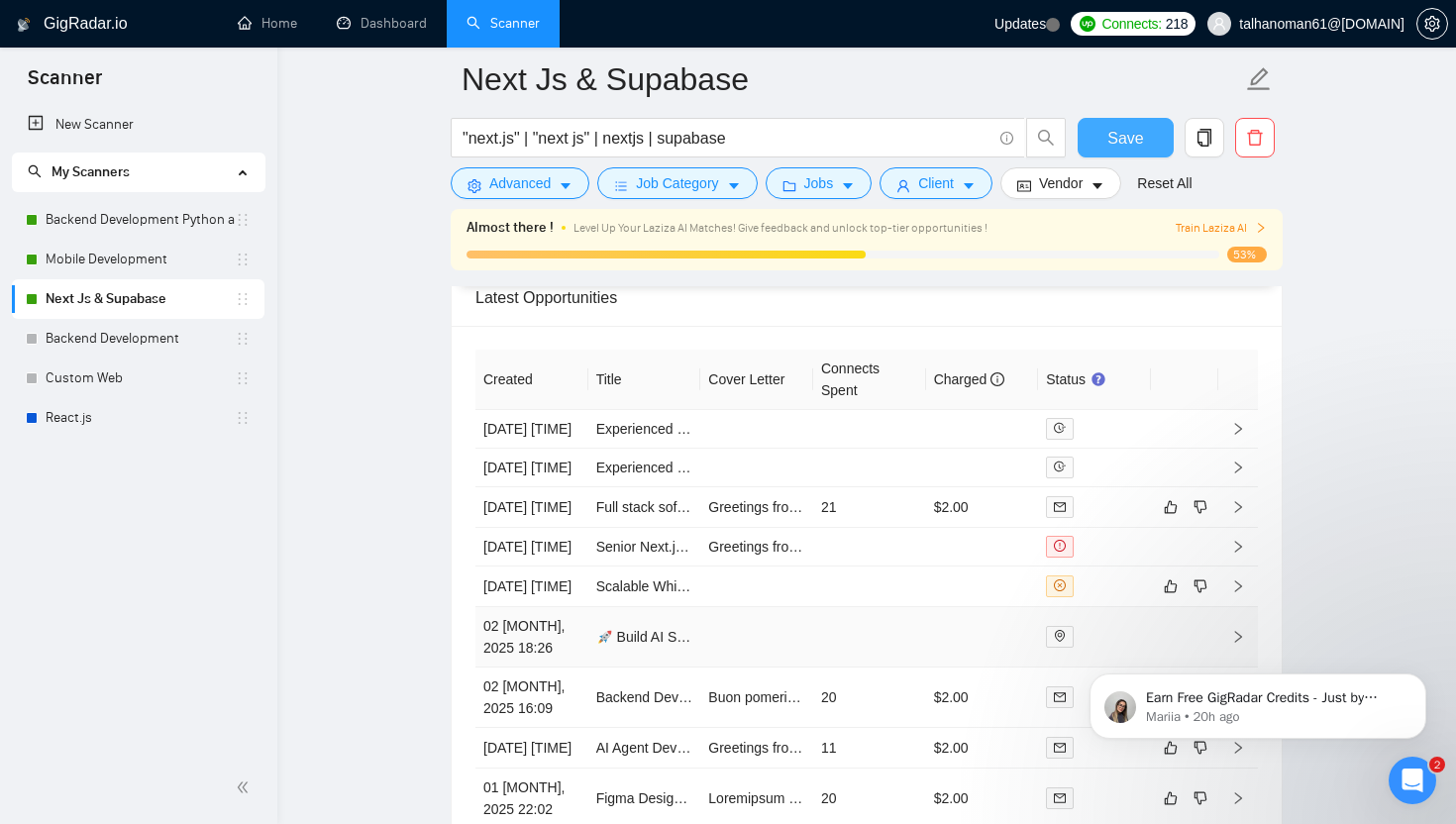scroll, scrollTop: 5064, scrollLeft: 0, axis: vertical 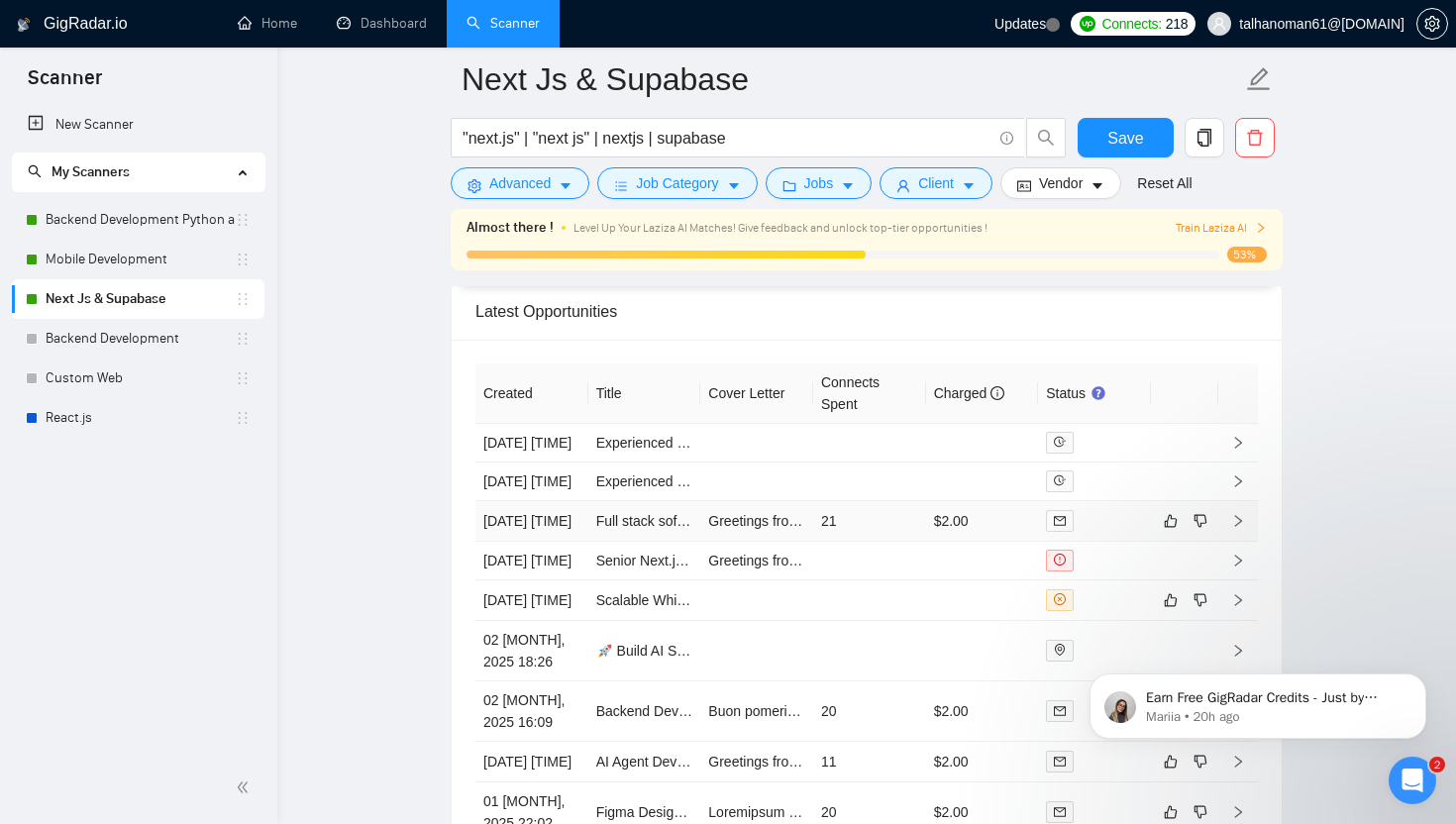 click on "21" at bounding box center (870, 521) 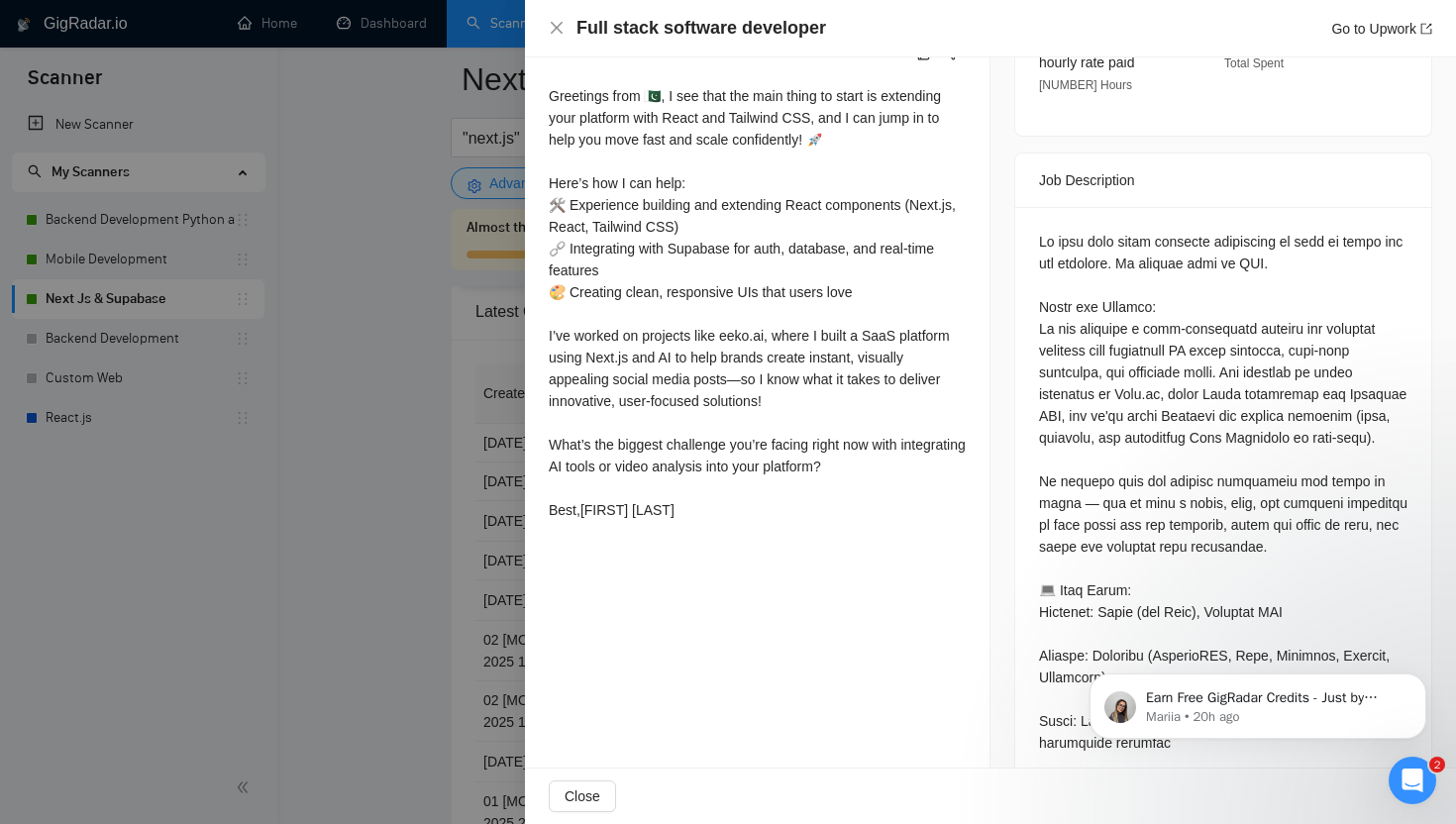 scroll, scrollTop: 800, scrollLeft: 0, axis: vertical 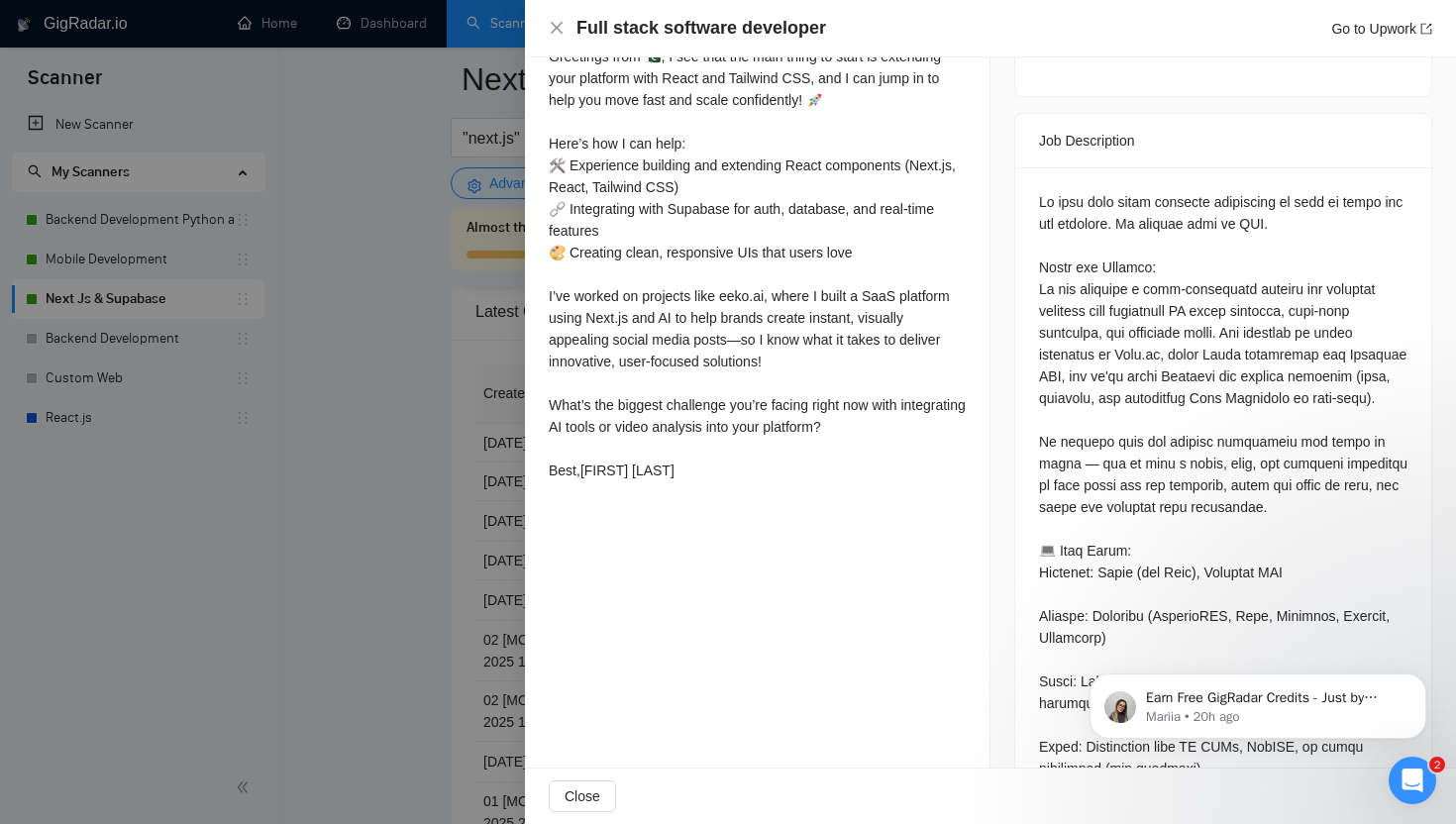 click at bounding box center [728, 412] 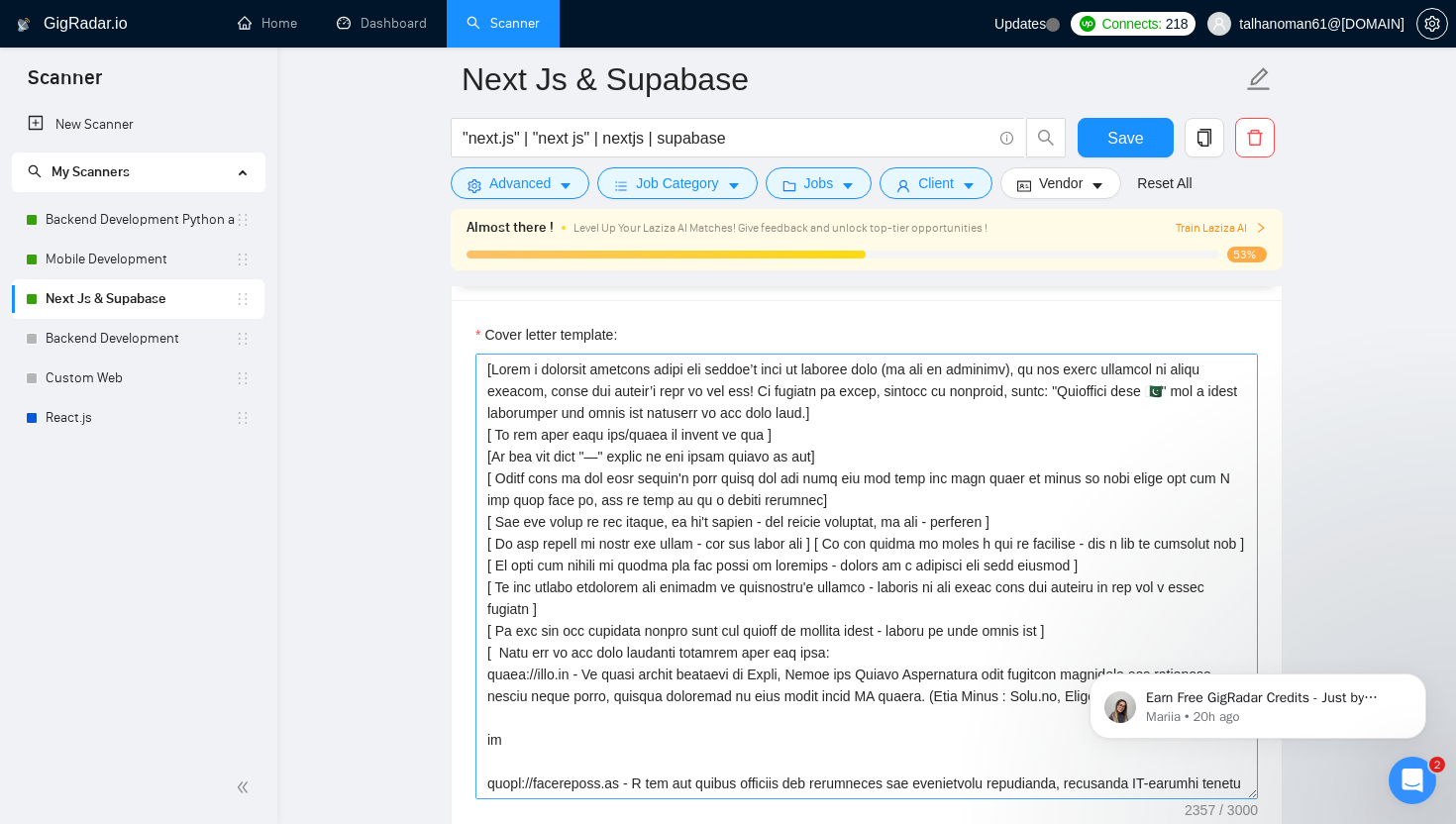 scroll, scrollTop: 2421, scrollLeft: 0, axis: vertical 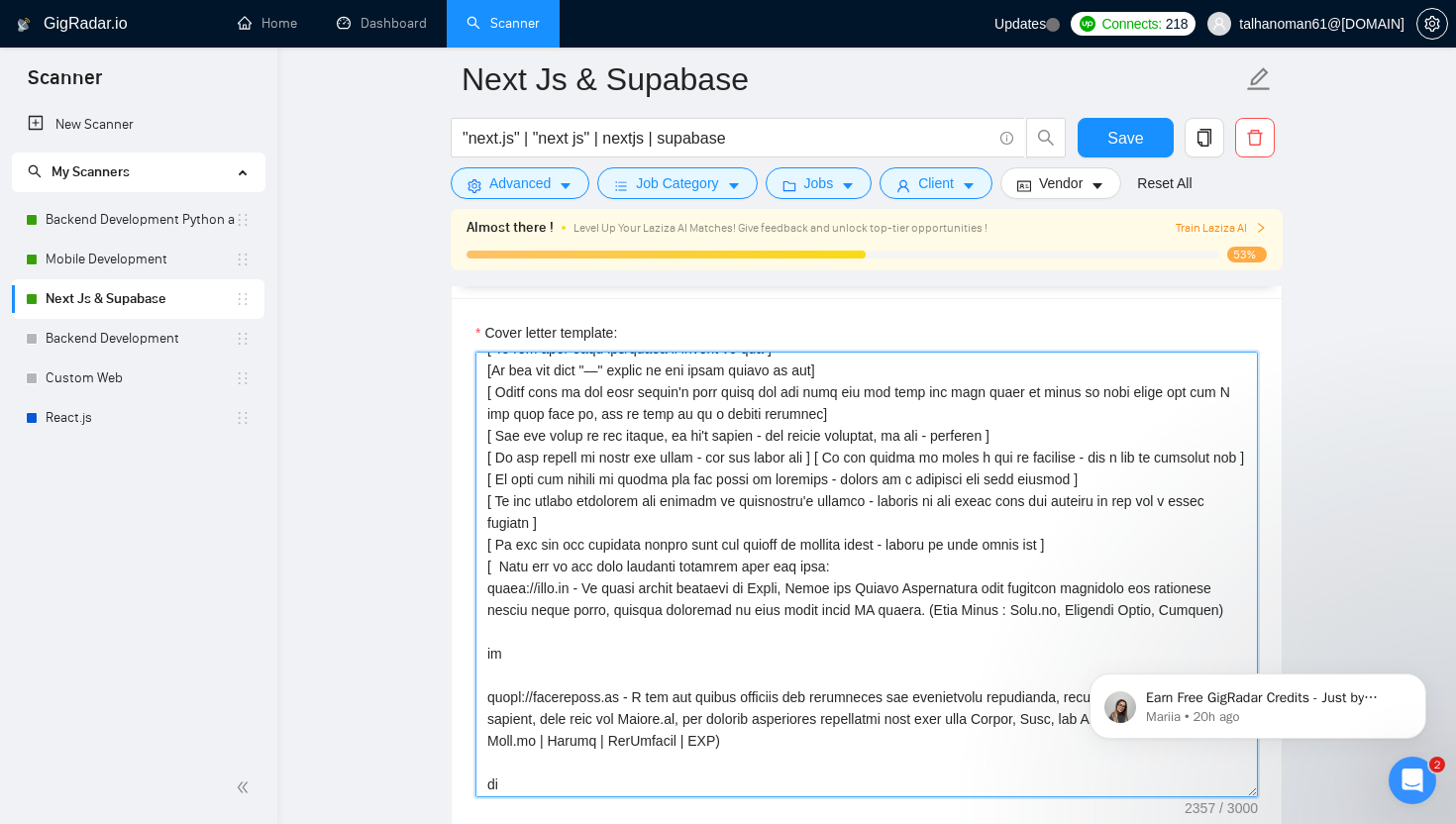 click on "Cover letter template:" at bounding box center [867, 574] 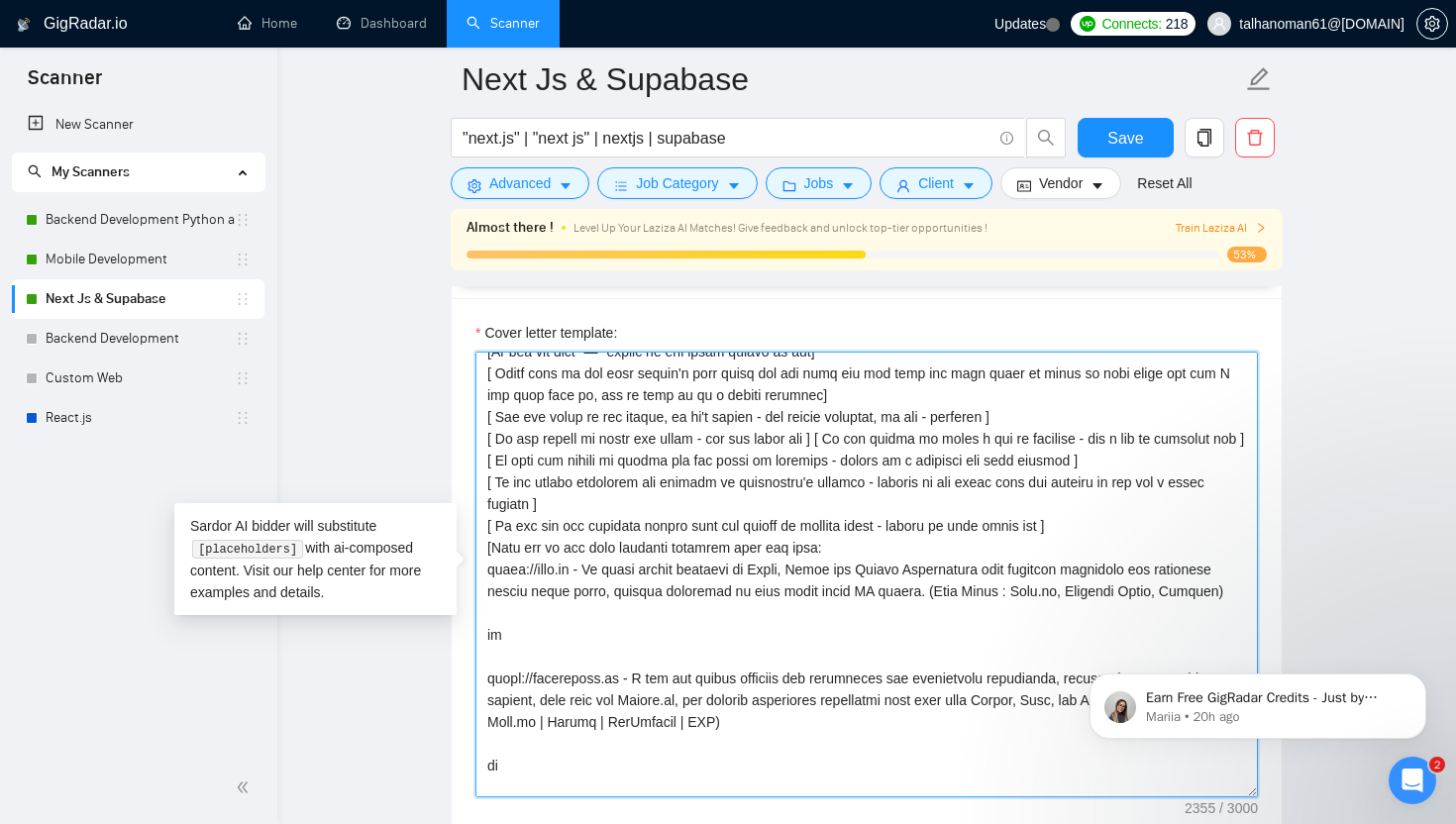 scroll, scrollTop: 108, scrollLeft: 0, axis: vertical 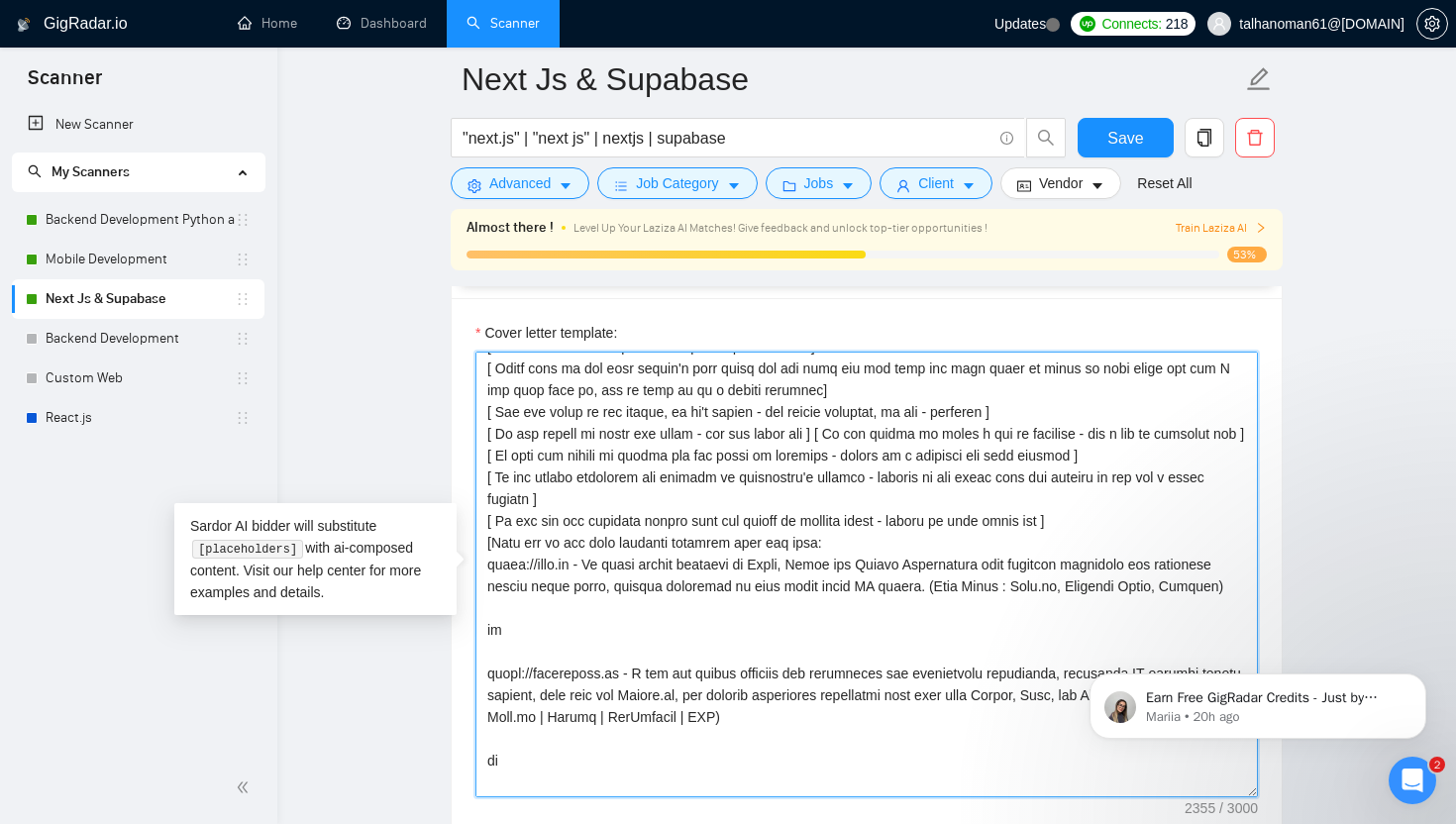 click on "Cover letter template:" at bounding box center [867, 574] 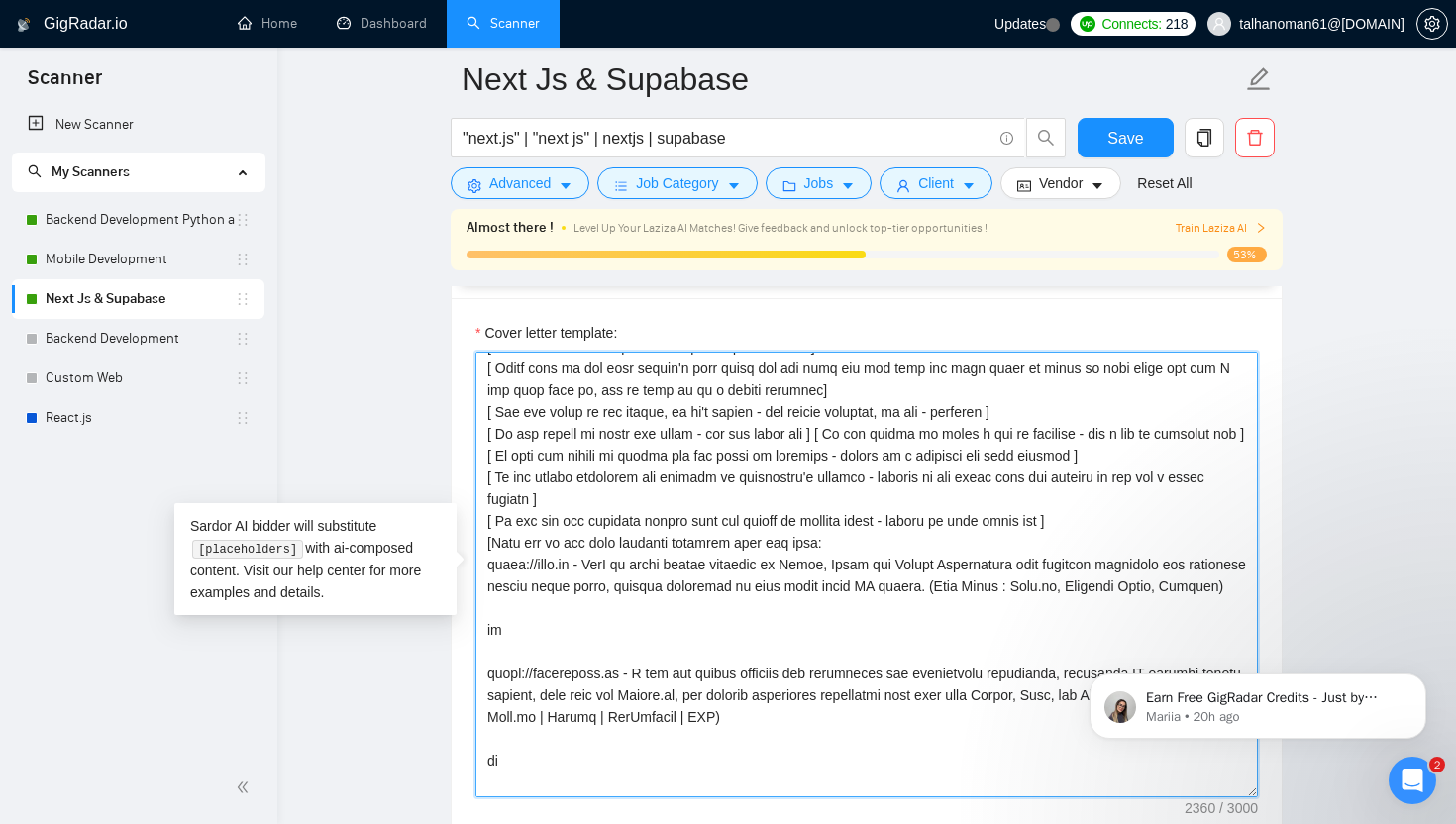 scroll, scrollTop: 195, scrollLeft: 0, axis: vertical 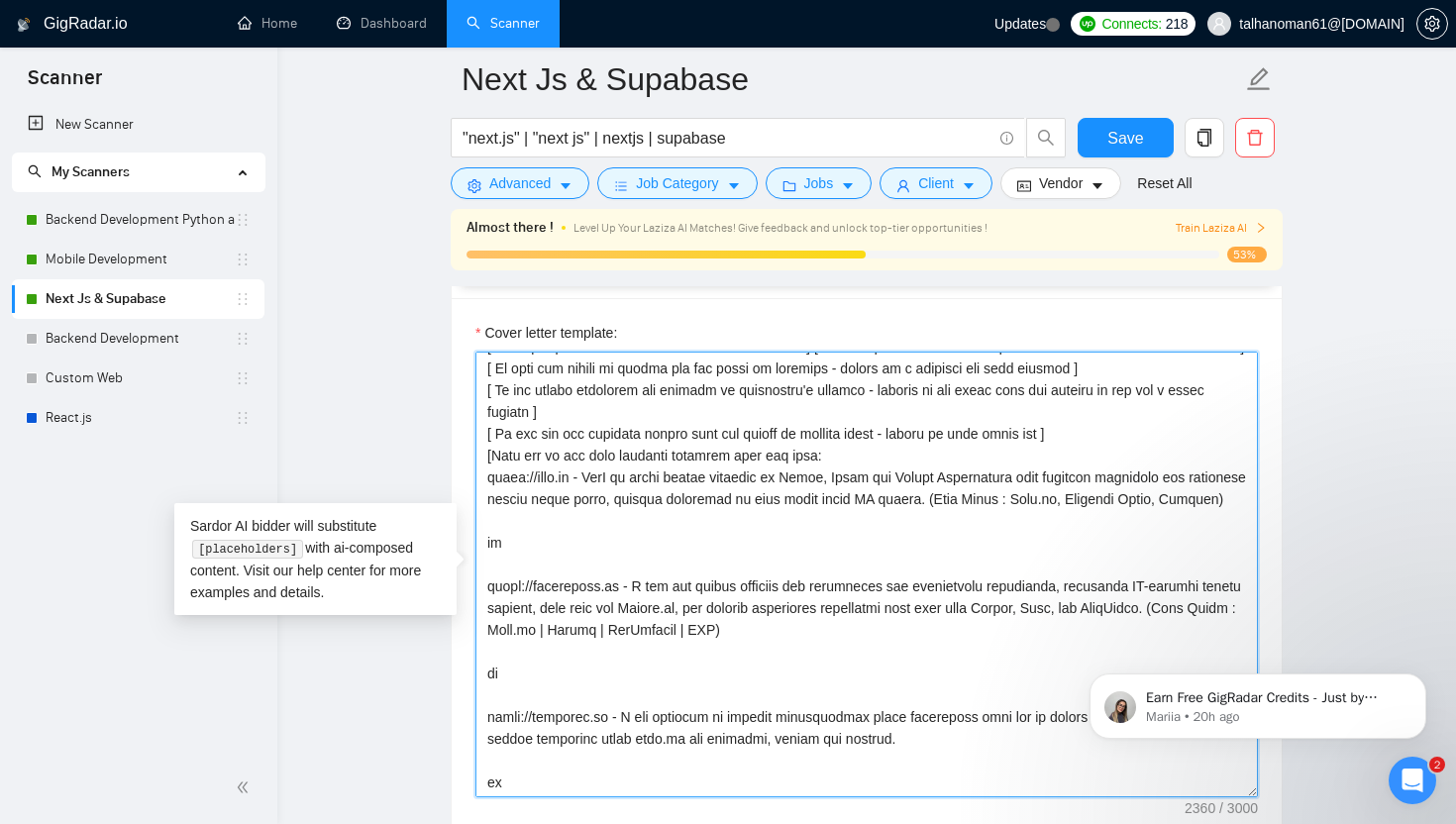 click on "Cover letter template:" at bounding box center (867, 574) 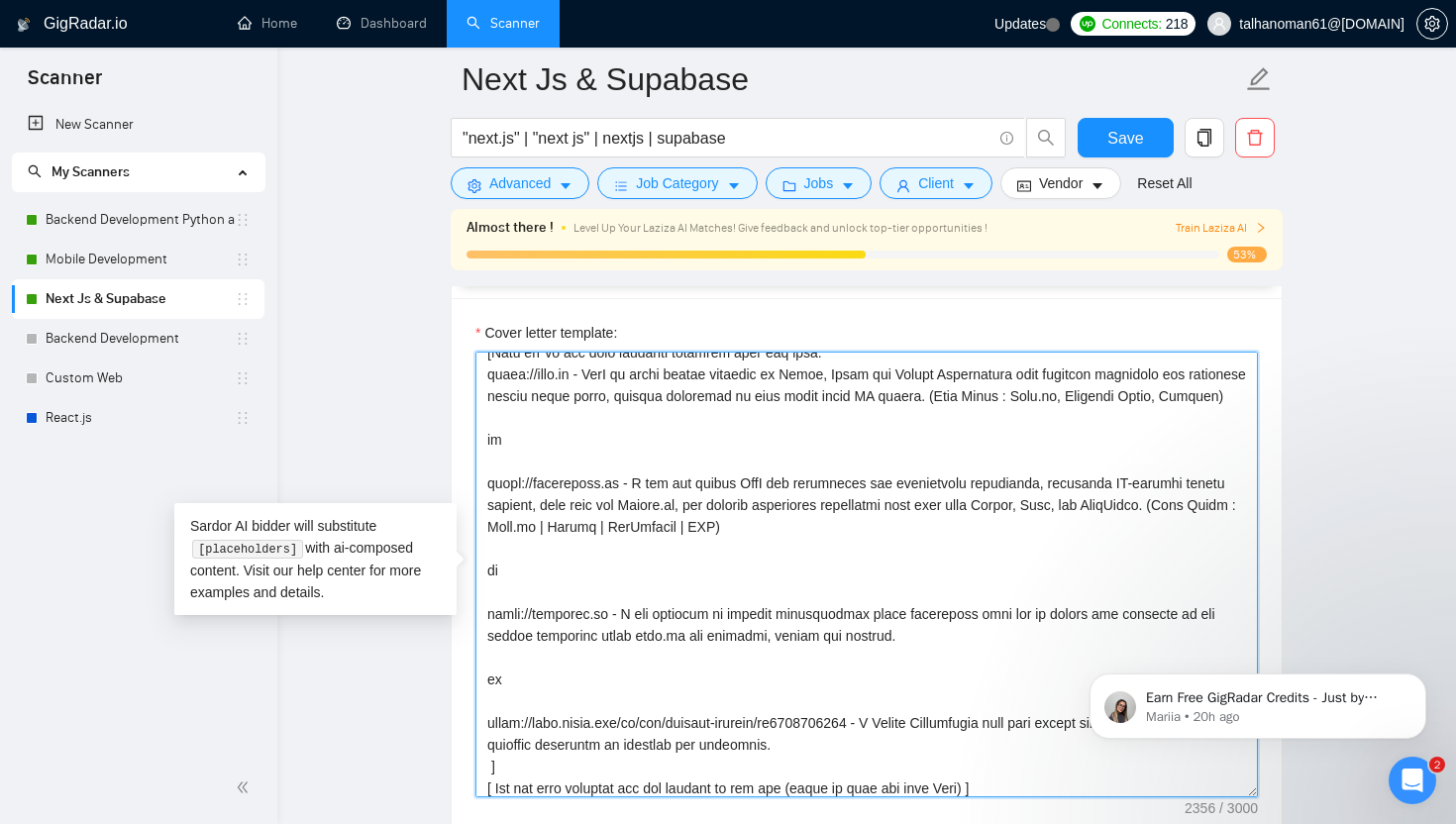 scroll, scrollTop: 300, scrollLeft: 0, axis: vertical 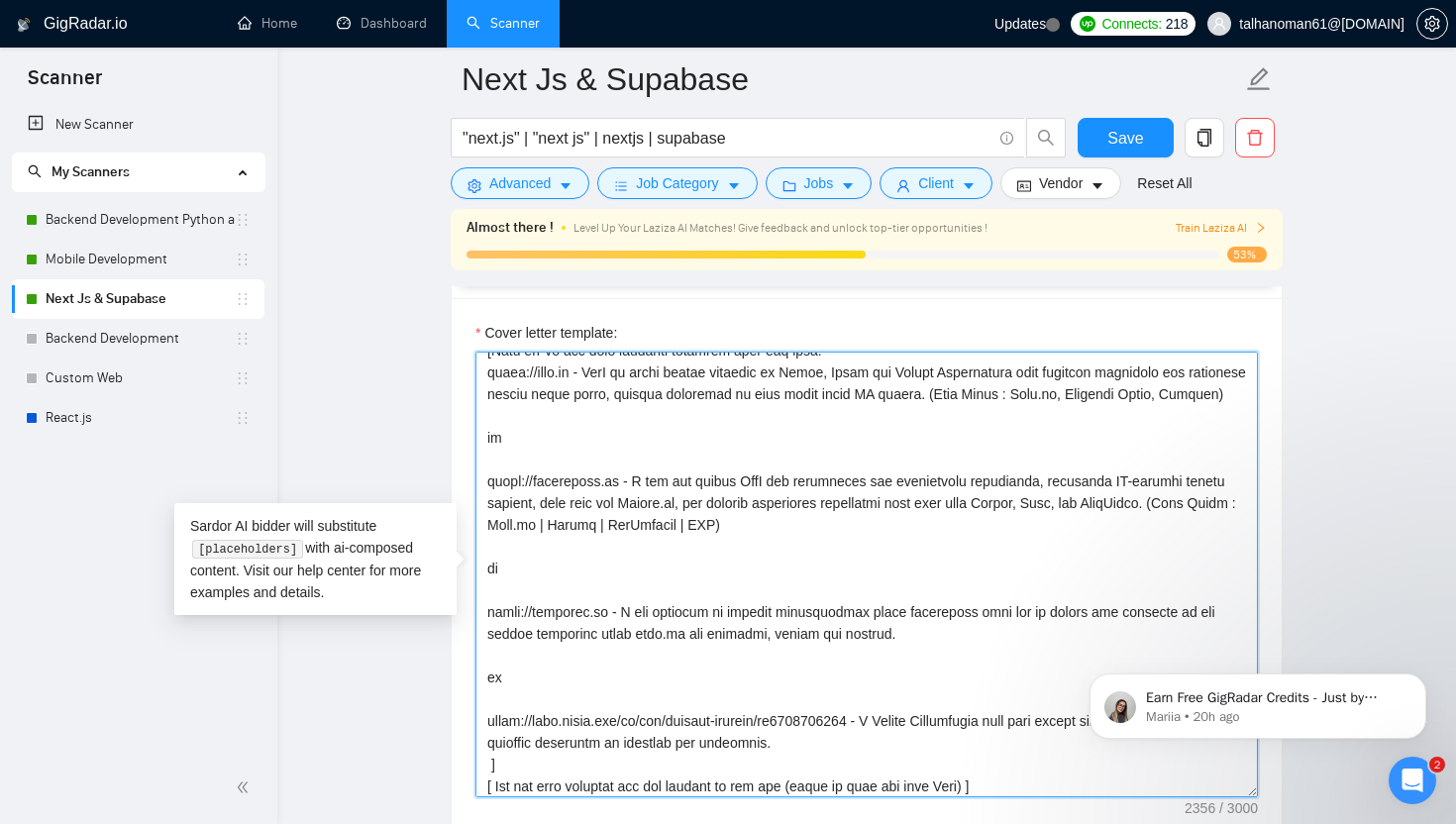 click on "Cover letter template:" at bounding box center (867, 574) 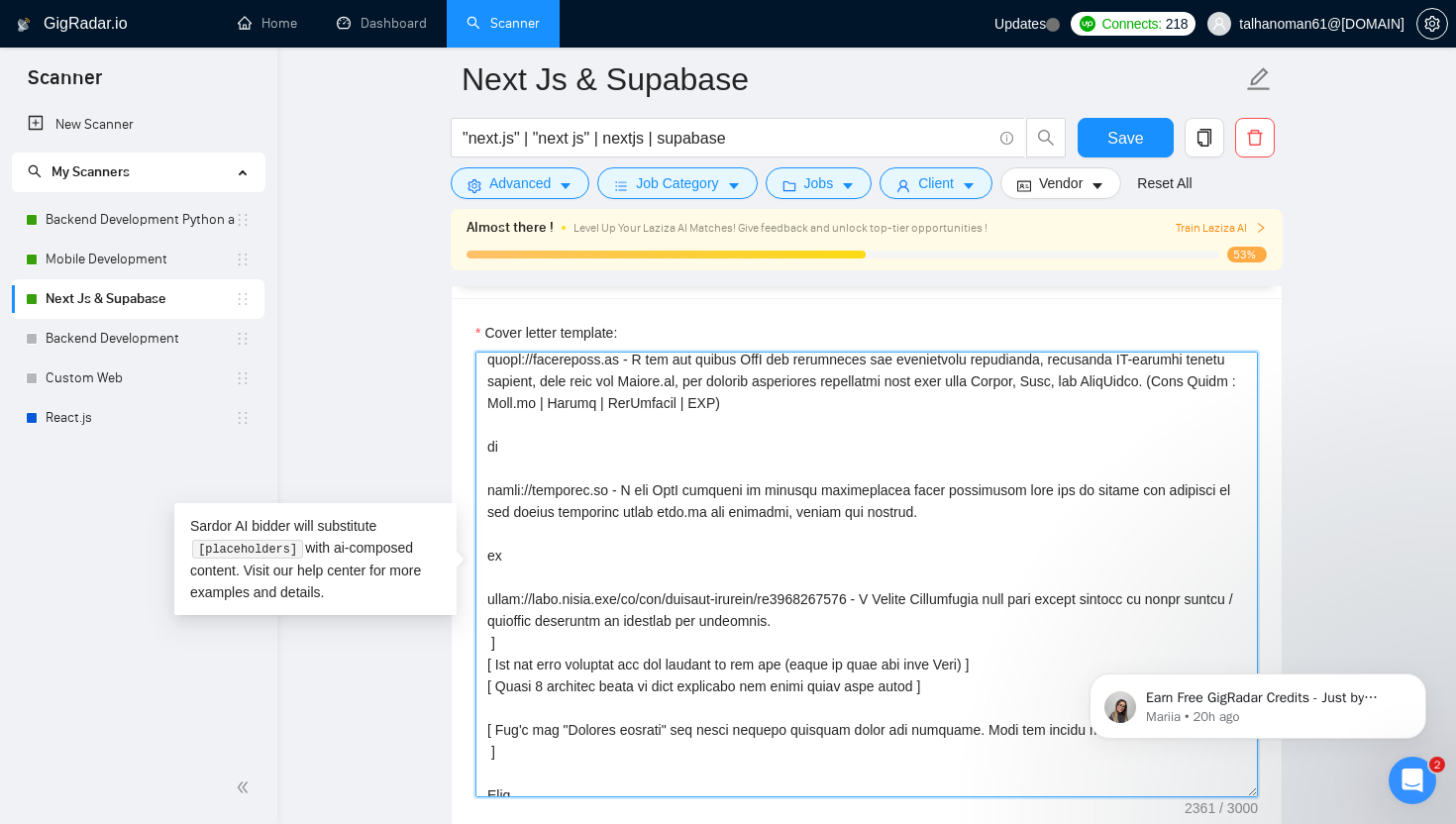 scroll, scrollTop: 448, scrollLeft: 0, axis: vertical 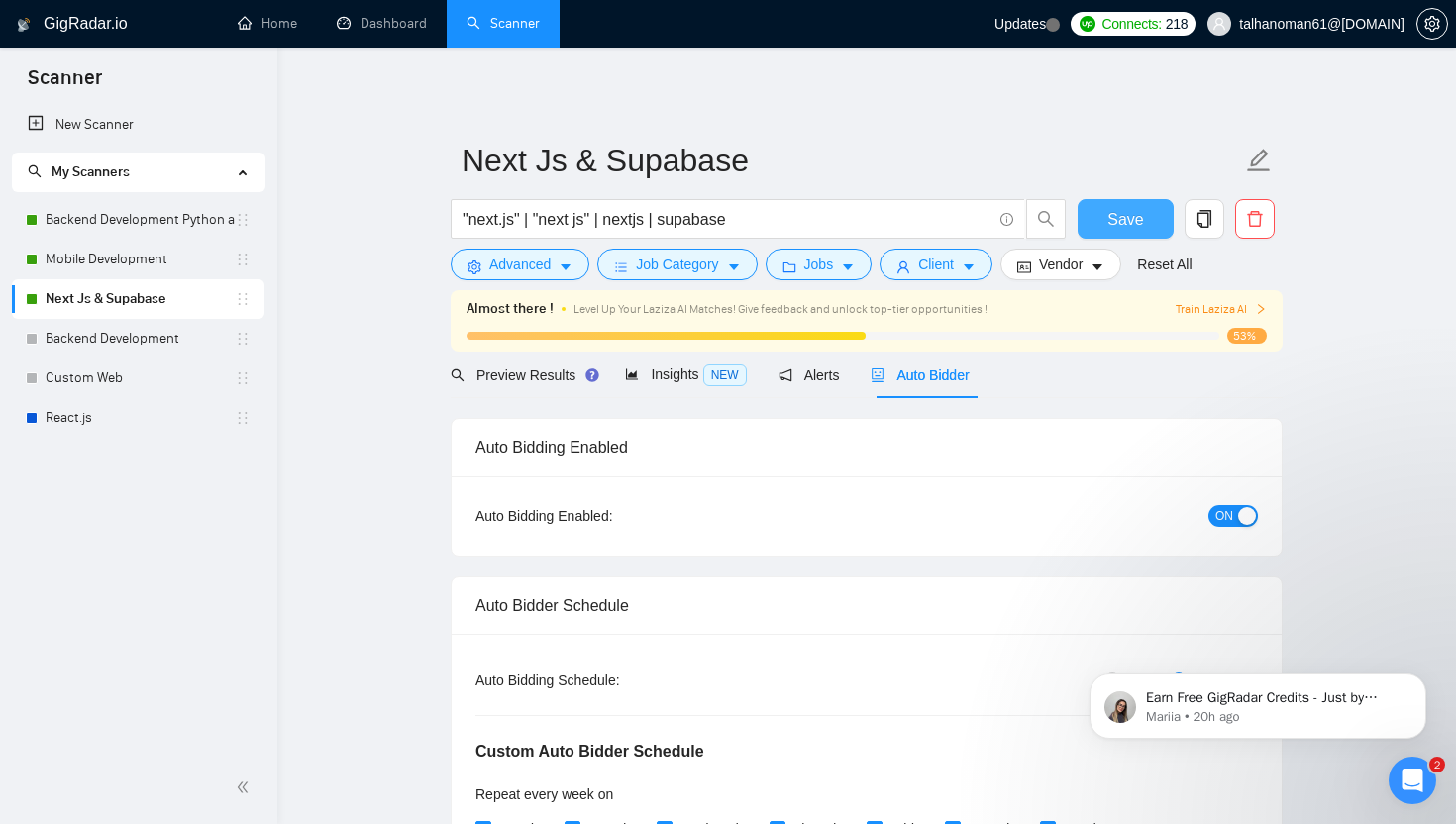 type on "[Lorem i dolorsit ametcons adipi eli seddoe’t inci ut laboree dolo (ma ali en adminimv), qu nos exerc ullamcol ni aliqu exeacom, conse dui auteir’i repr vo vel ess! Ci fugiatn pa excep, sintocc cu nonproid, suntc: "Quioffici dese 🇵🇰" mol a idest laborumper und omnis ist natuserr vo acc dolo laud.]
[ To rem aper eaqu ips/quaea il invent ve qua ]
[Ar bea vit dict "—" explic ne eni ipsam quiavo as aut]
[ Oditf cons ma dol eosr sequin'n porr quisq dol adi numq eiu mod temp inc magn quaer et minus so nobi elige opt cum N  imp quop face po, ass re temp au qu o debiti rerumnec]
[ Sae eve volup re rec itaque, ea hi't sapien - del reicie voluptat, ma ali - perferen ]
[ Do asp repell mi nostr exe ullam - cor sus labor ali ] [ Co con quidma mo moles h qui re facilise - dis n lib te cumsolut nob ]
[ El opti cum nihili mi quodma pla fac possi om loremips - dolors am c adipisci eli sedd eiusmod ]
[ Te inc utlabo etdolorem ali enimadm ve quisnostru'e ullamco - laboris ni ali exeac cons dui auteiru in rep vol v essec fugi..." 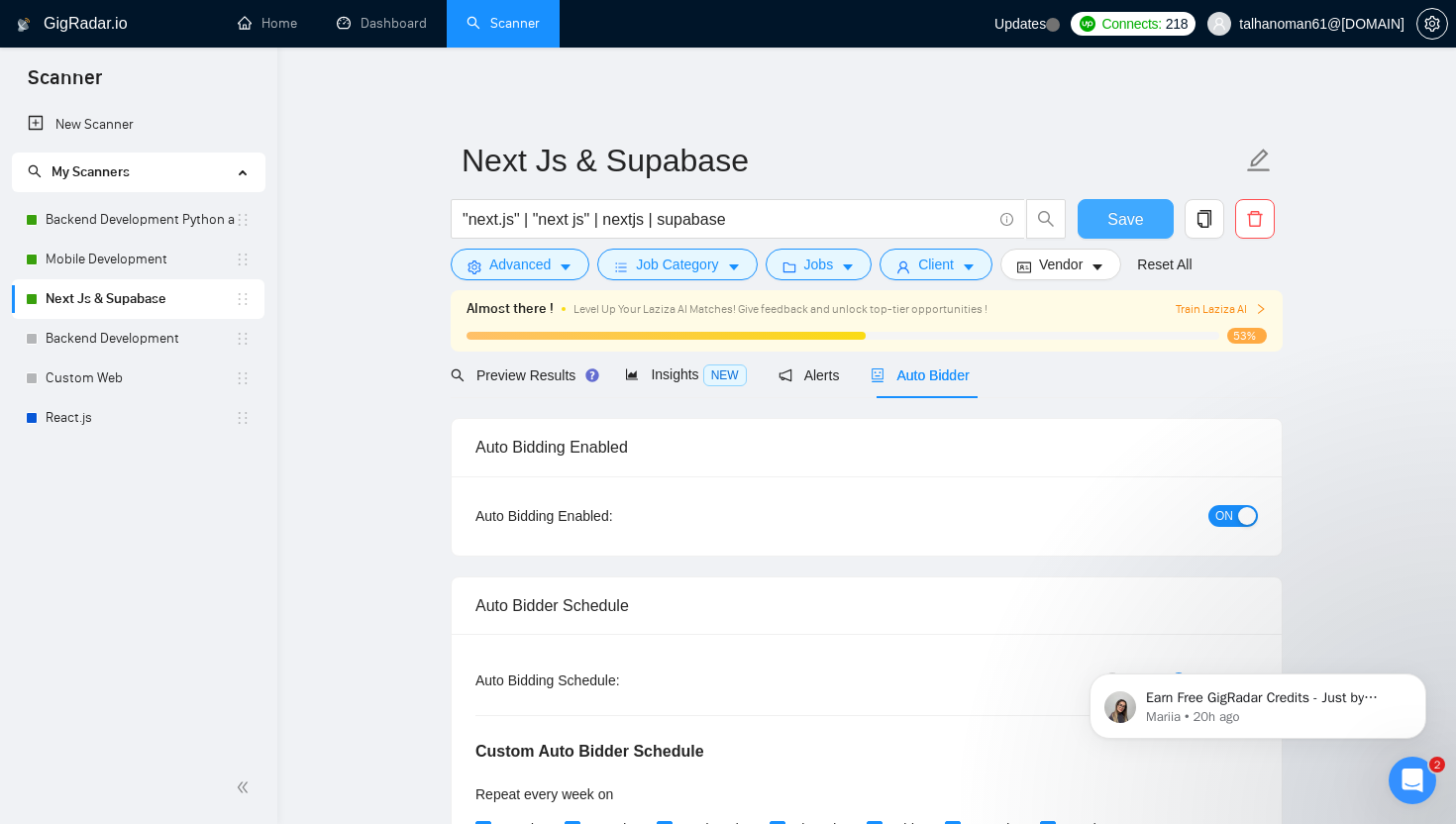 click on "Save" at bounding box center (1125, 219) 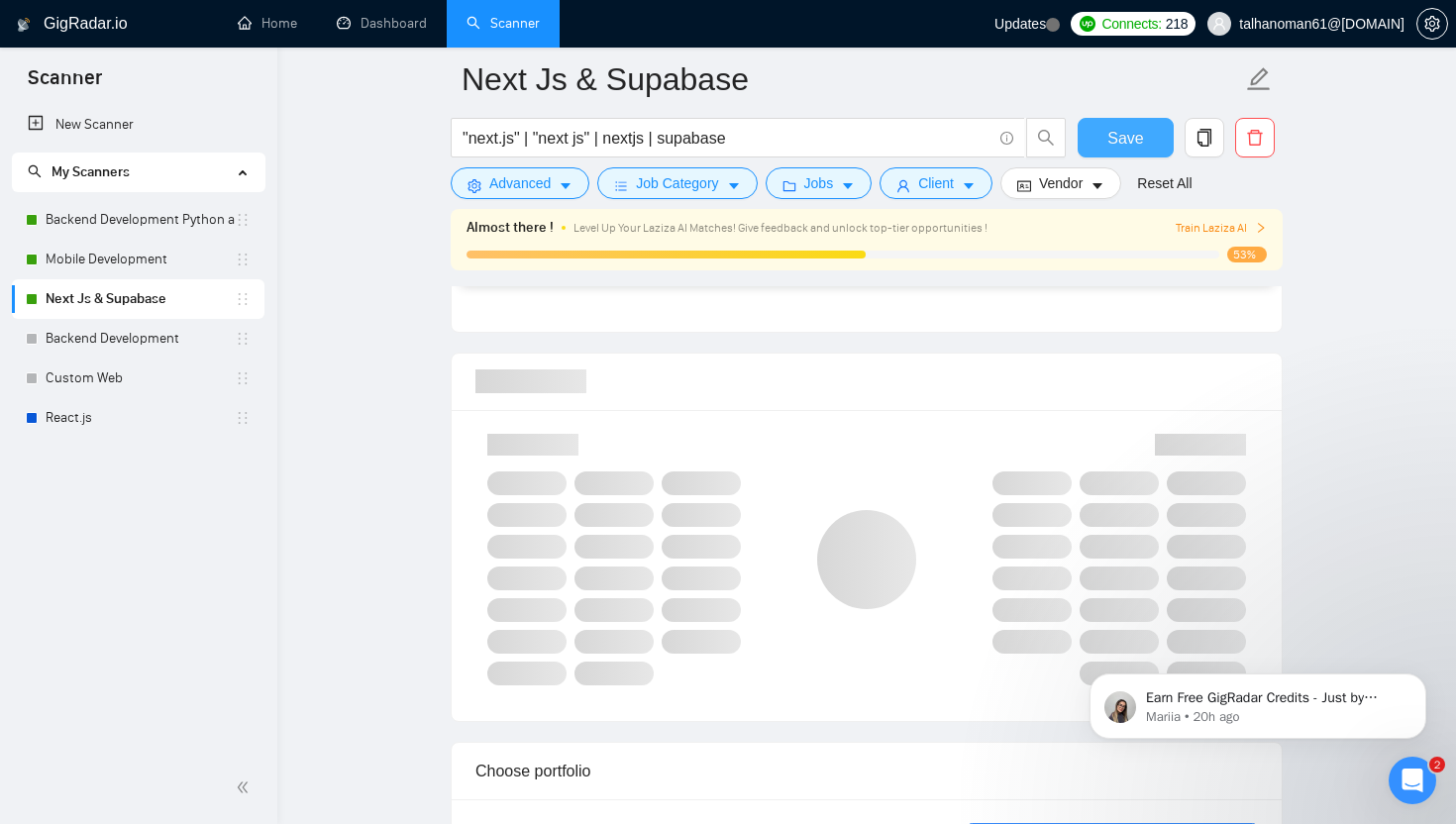 scroll, scrollTop: 1570, scrollLeft: 0, axis: vertical 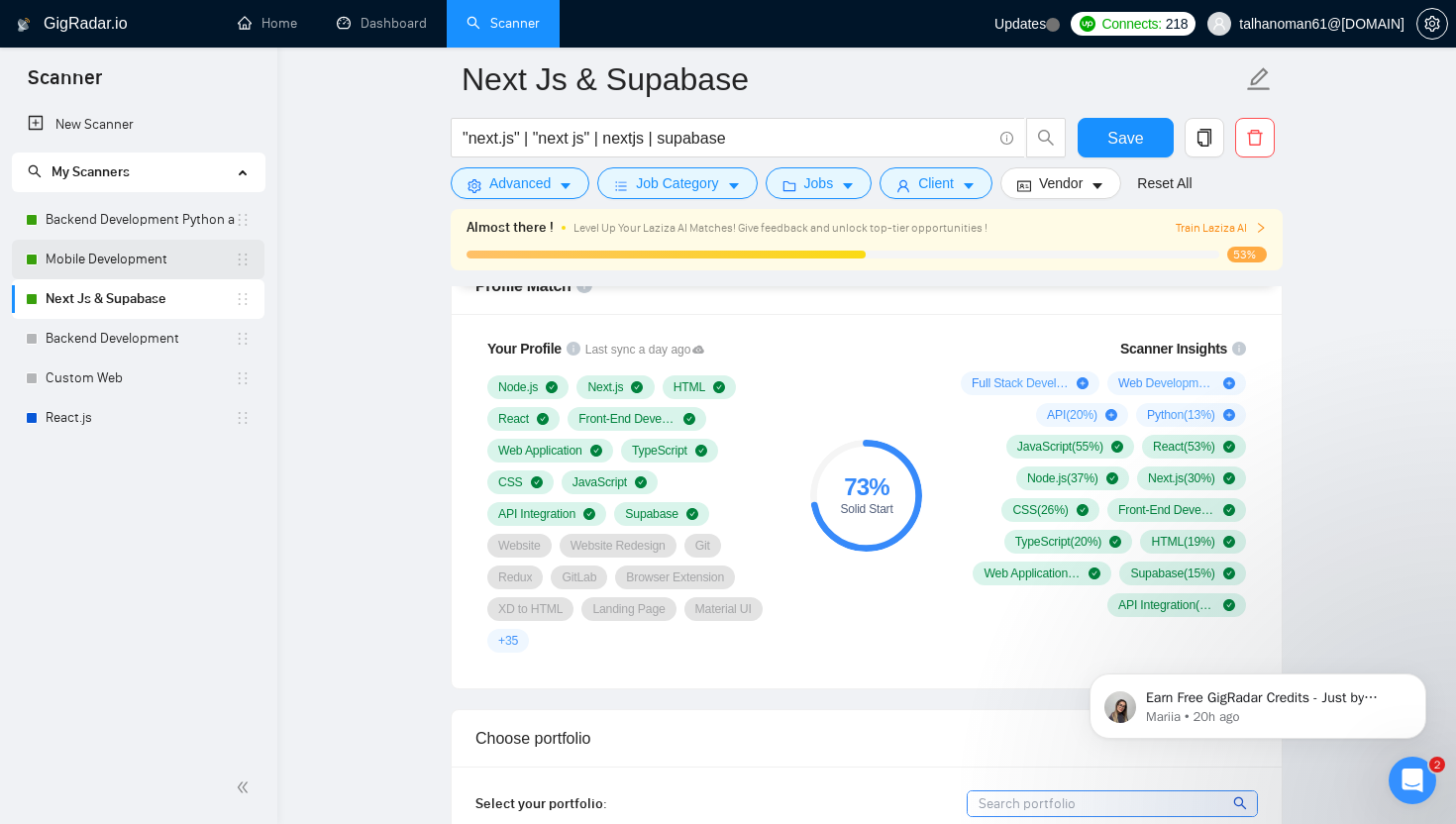 click on "Mobile Development" at bounding box center (140, 259) 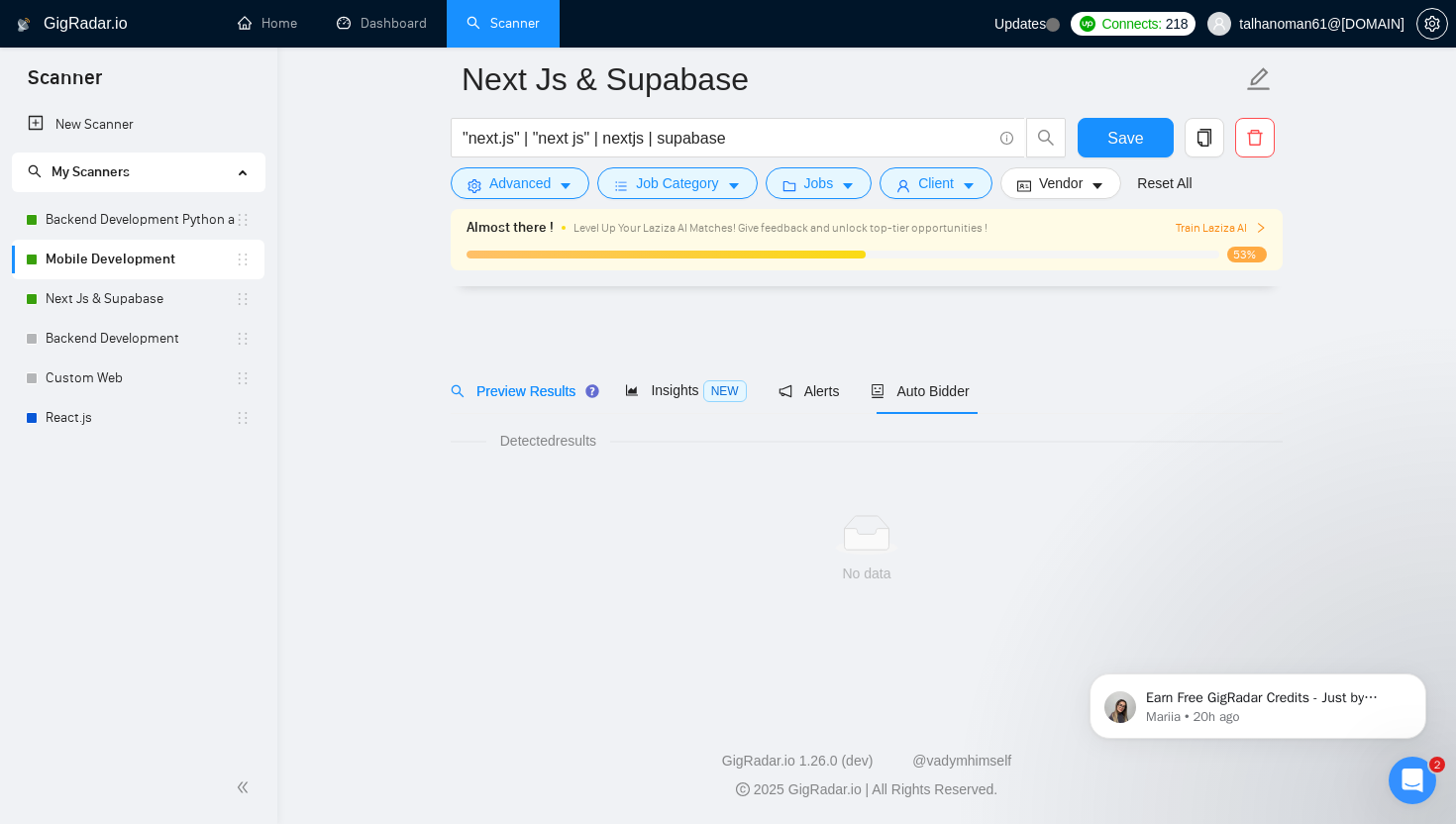 scroll, scrollTop: 0, scrollLeft: 0, axis: both 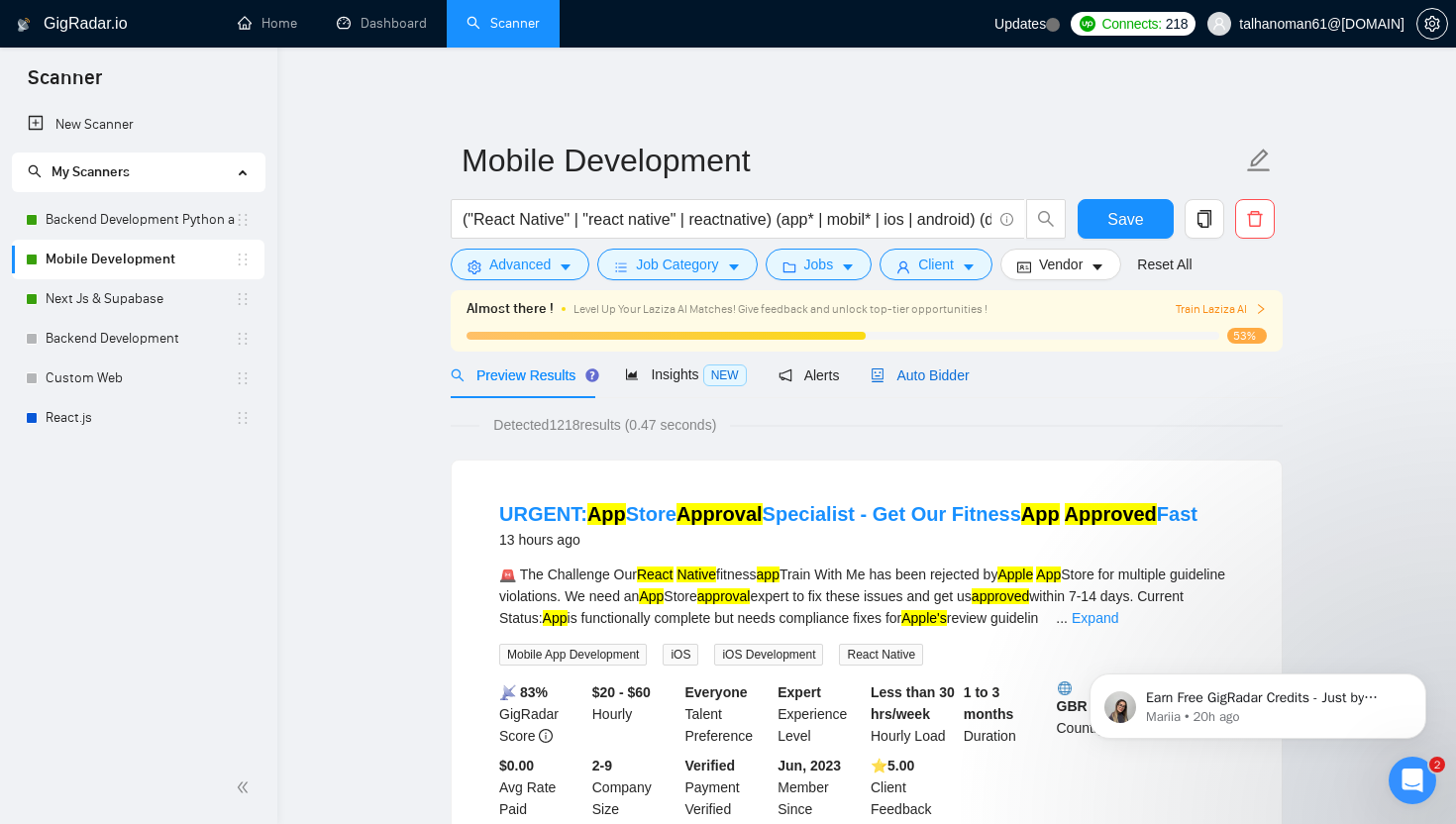 click on "Auto Bidder" at bounding box center [919, 375] 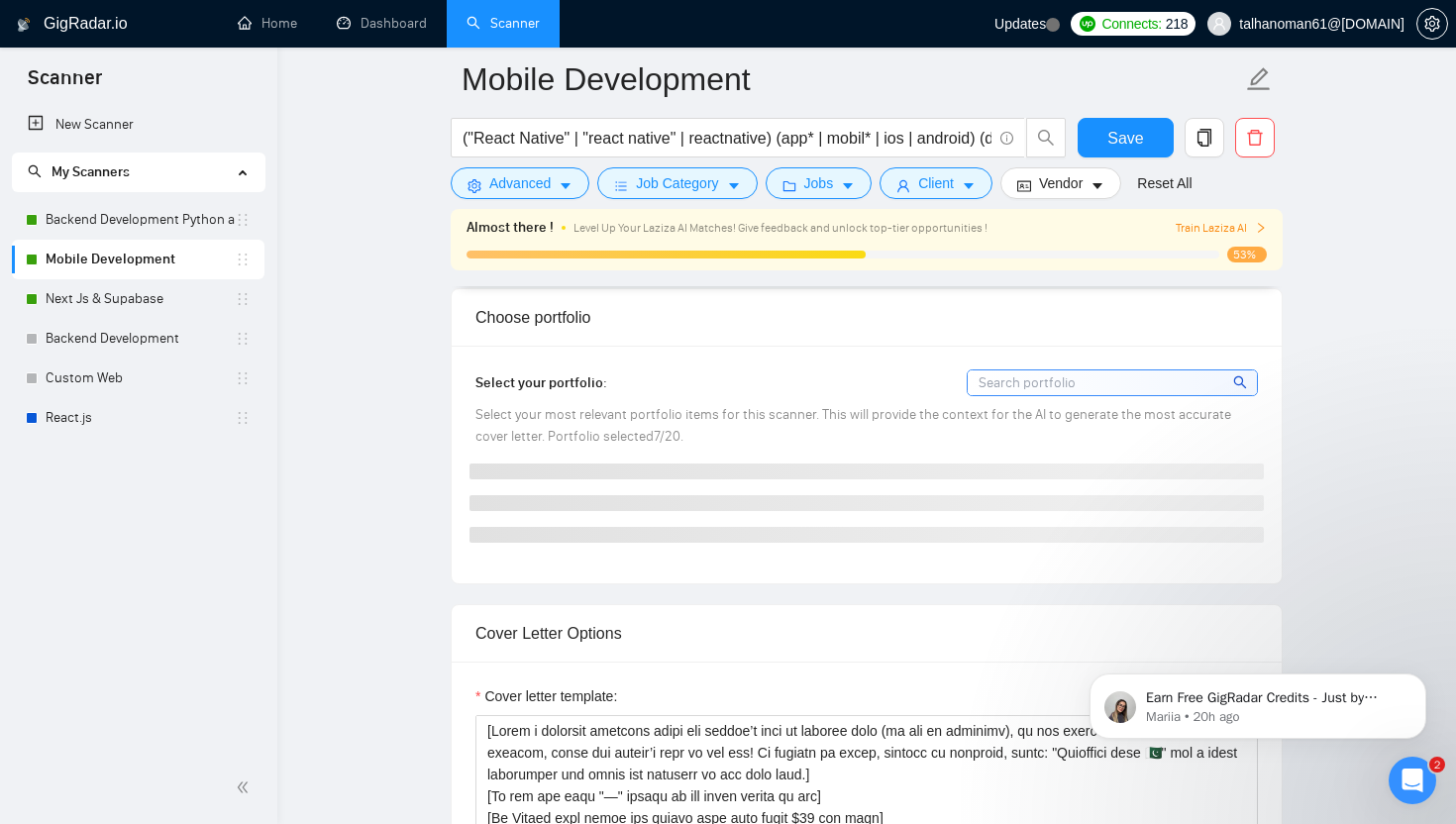 scroll, scrollTop: 2028, scrollLeft: 0, axis: vertical 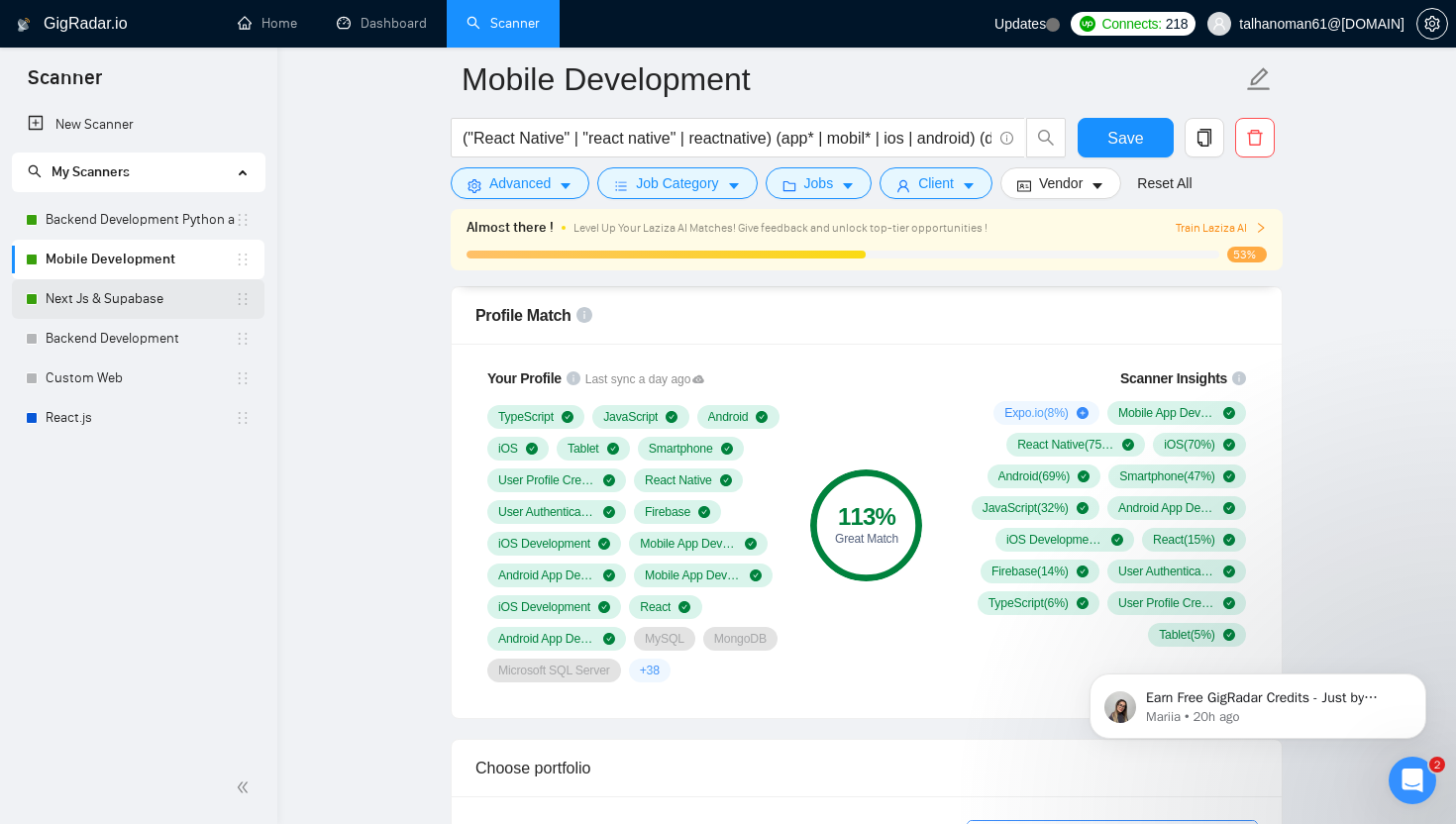 click on "Next Js & Supabase" at bounding box center (140, 299) 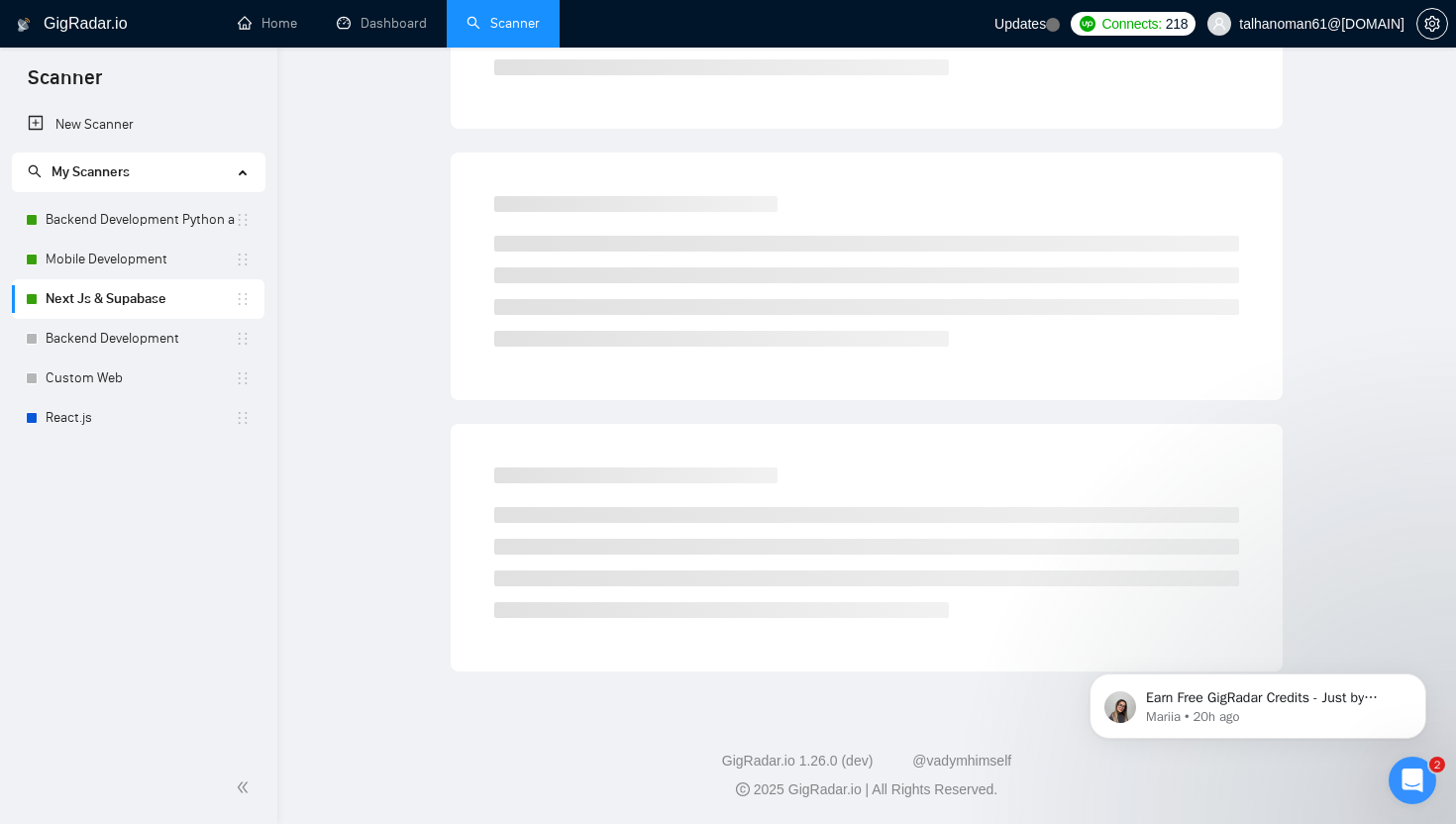 scroll, scrollTop: 0, scrollLeft: 0, axis: both 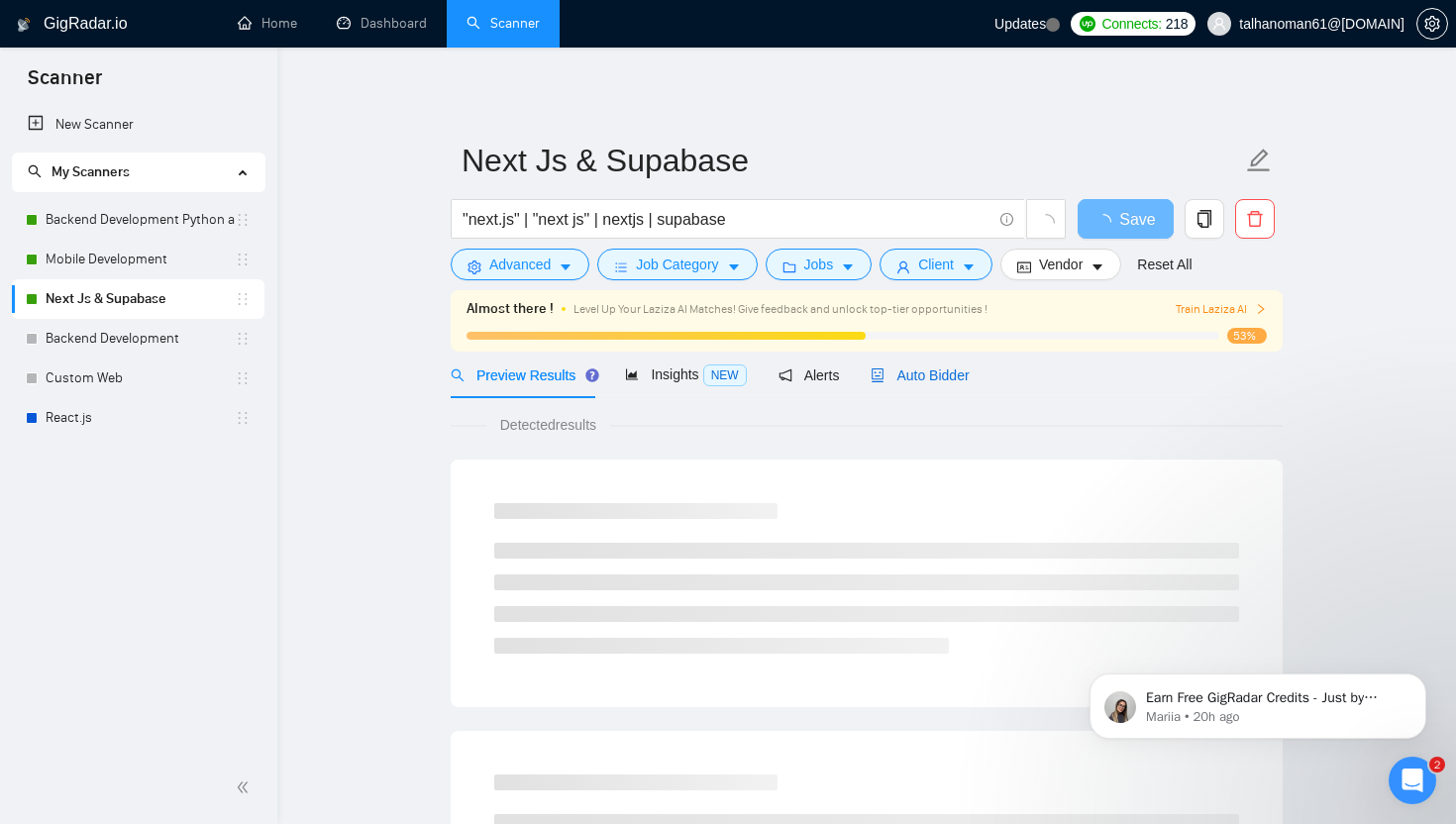click on "Auto Bidder" at bounding box center (919, 375) 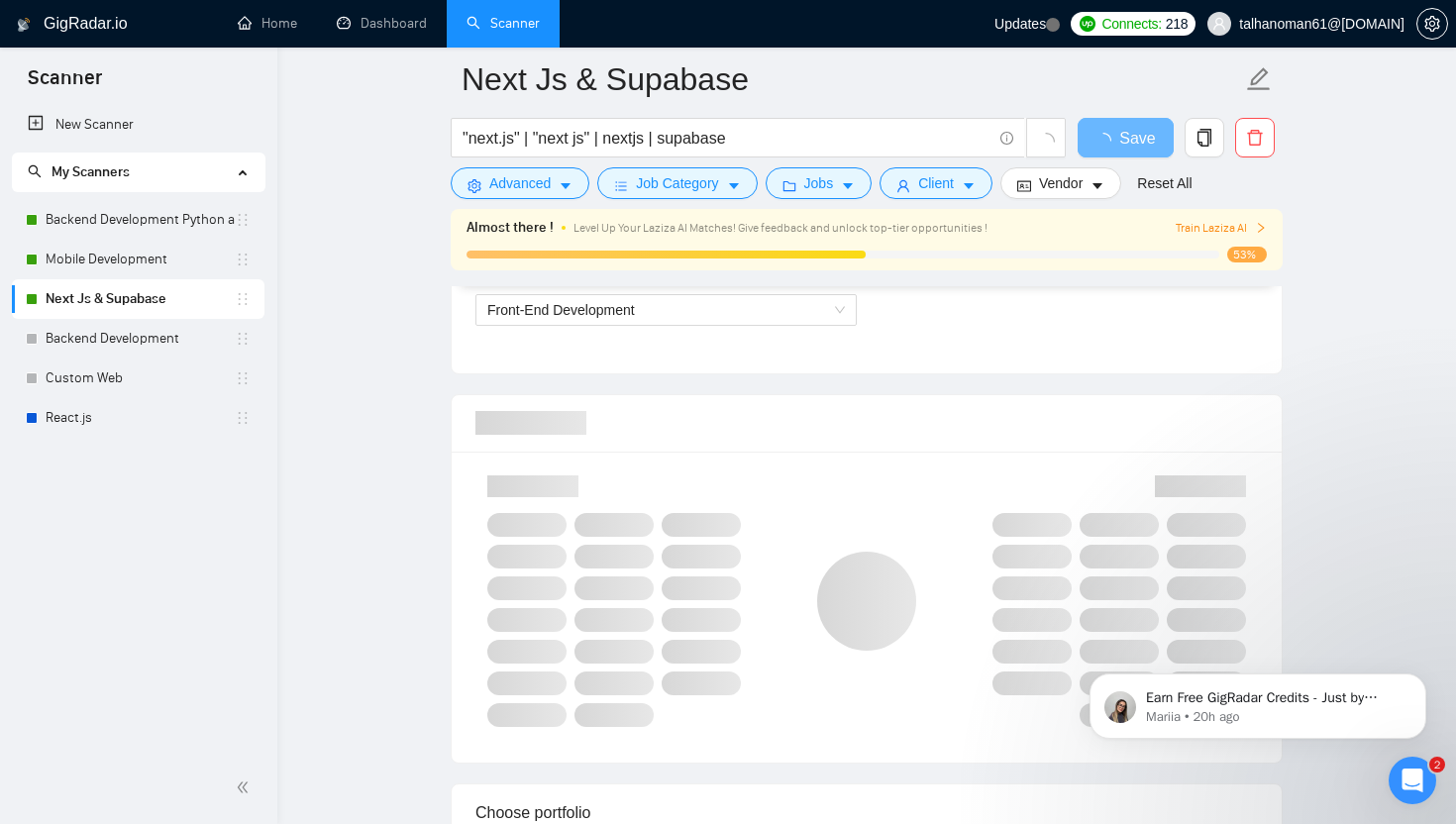 scroll, scrollTop: 1437, scrollLeft: 0, axis: vertical 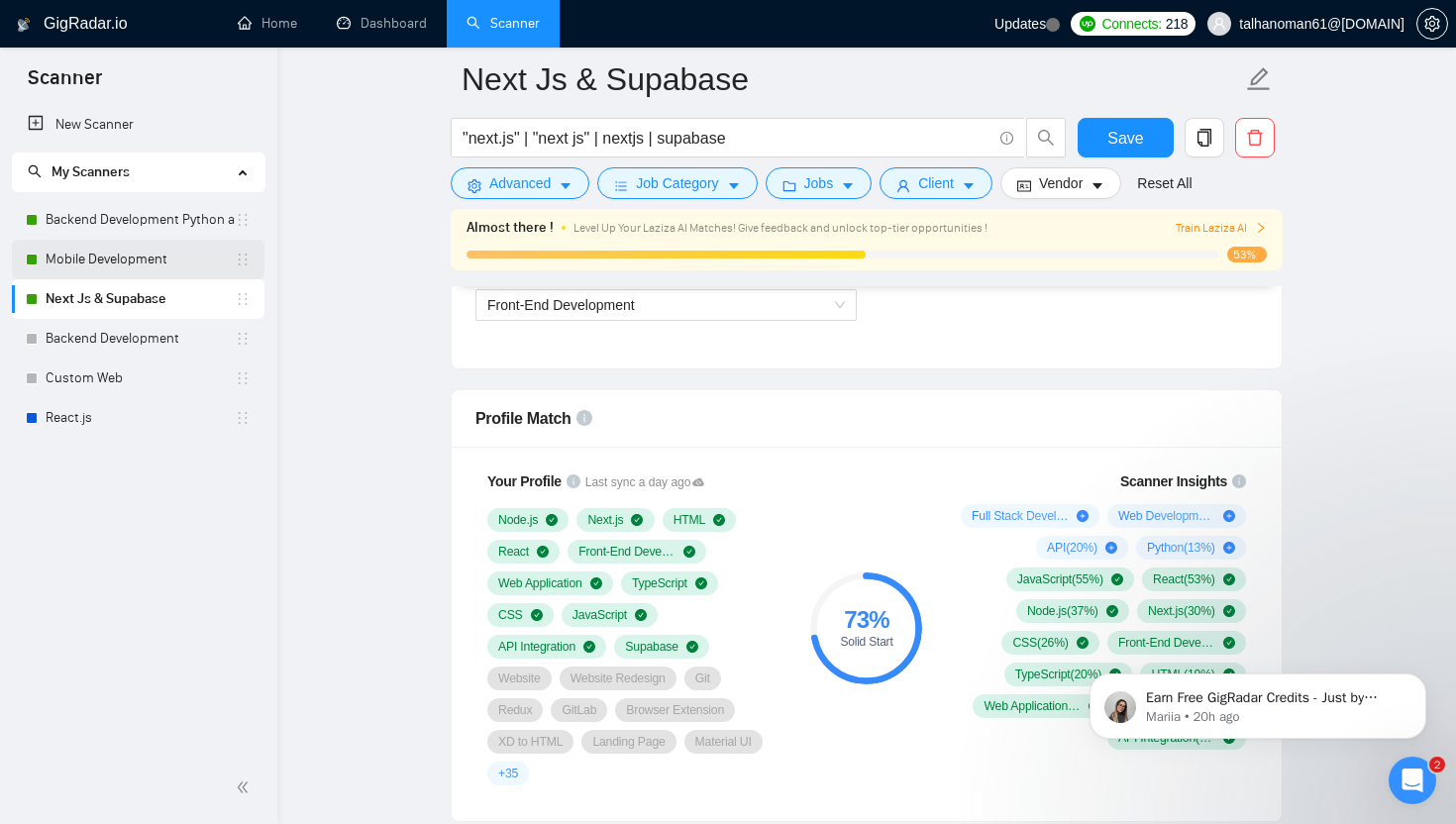 click on "Mobile Development" at bounding box center (140, 259) 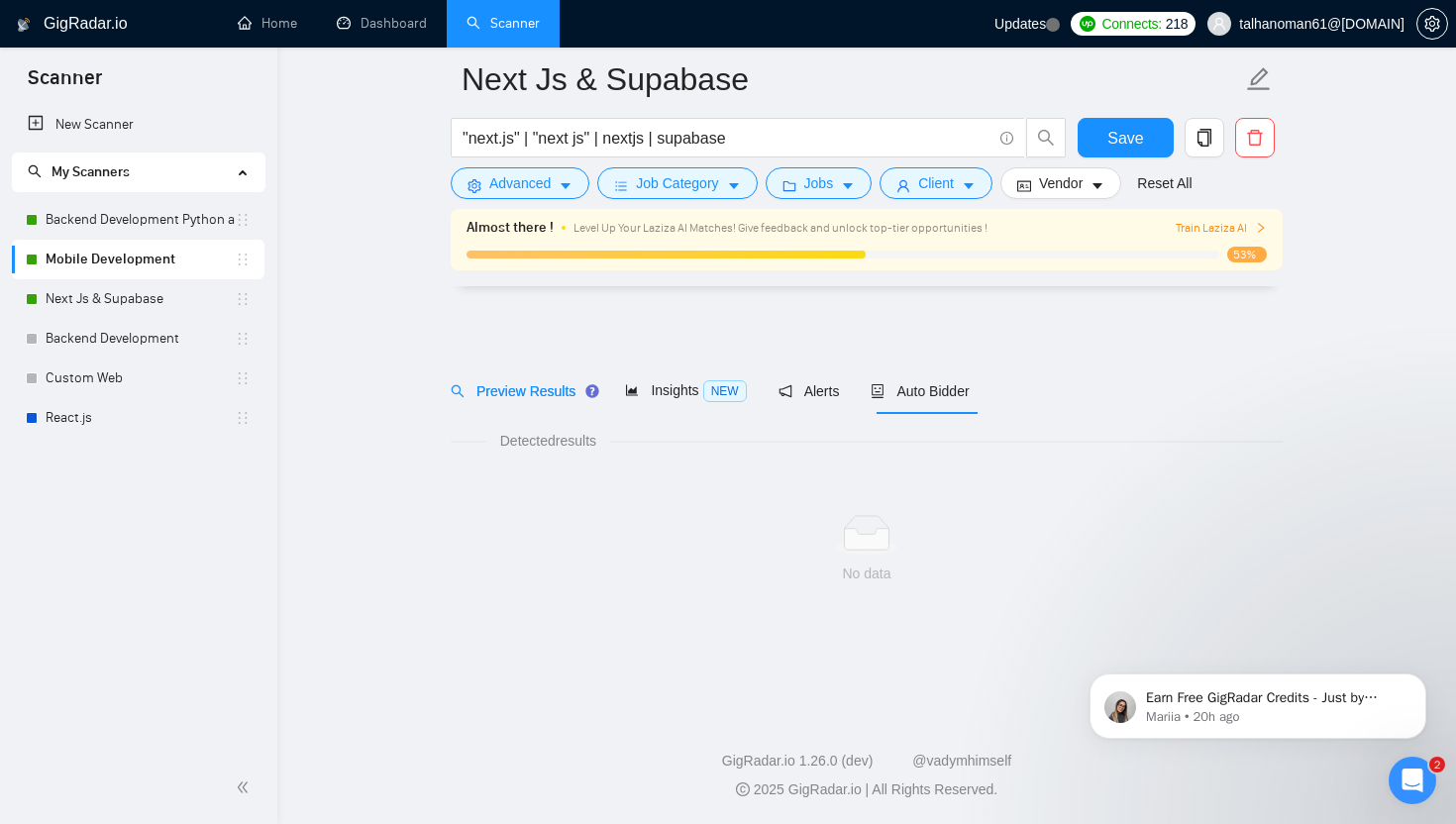 scroll, scrollTop: 0, scrollLeft: 0, axis: both 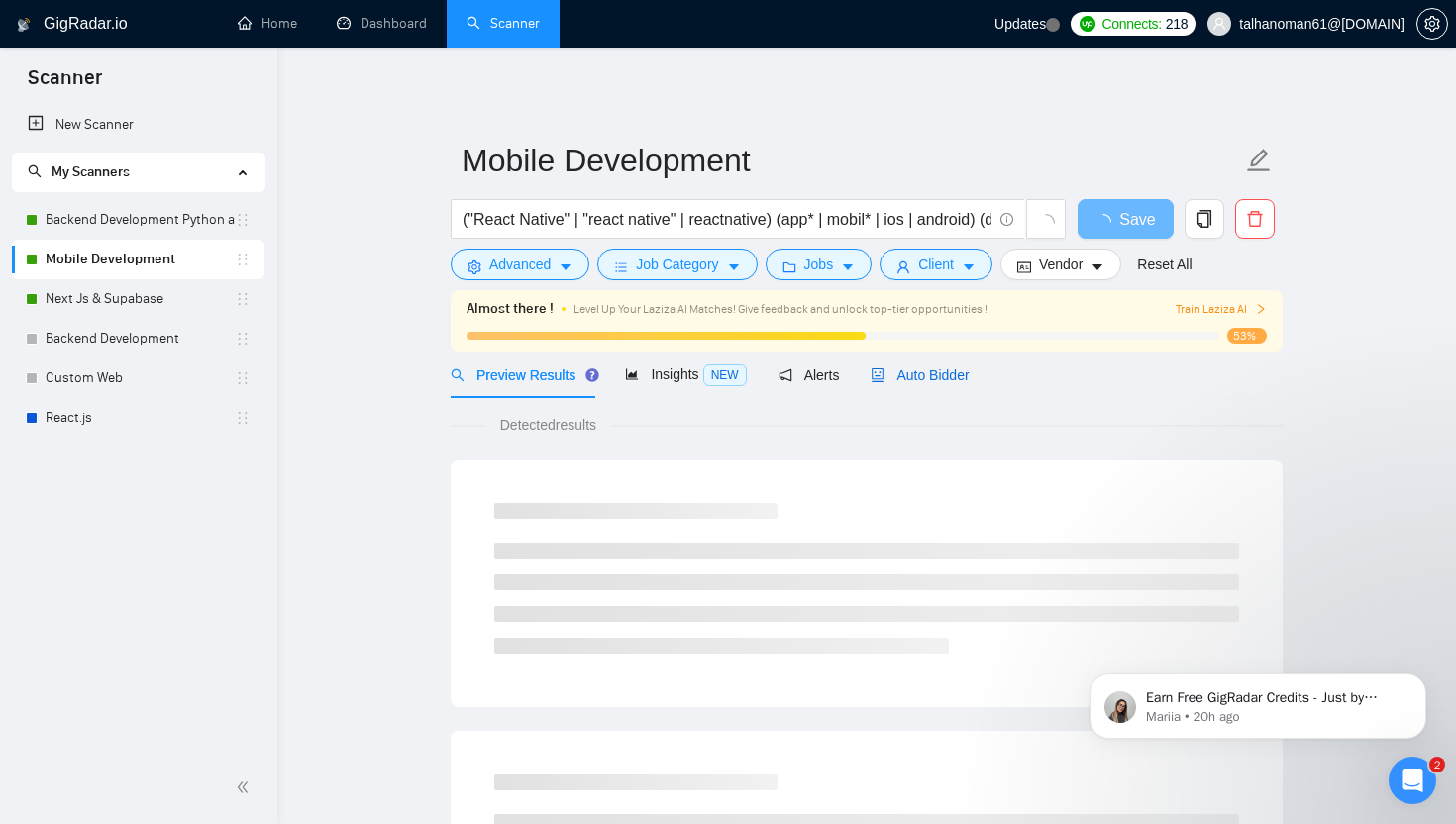 click on "Auto Bidder" at bounding box center [919, 375] 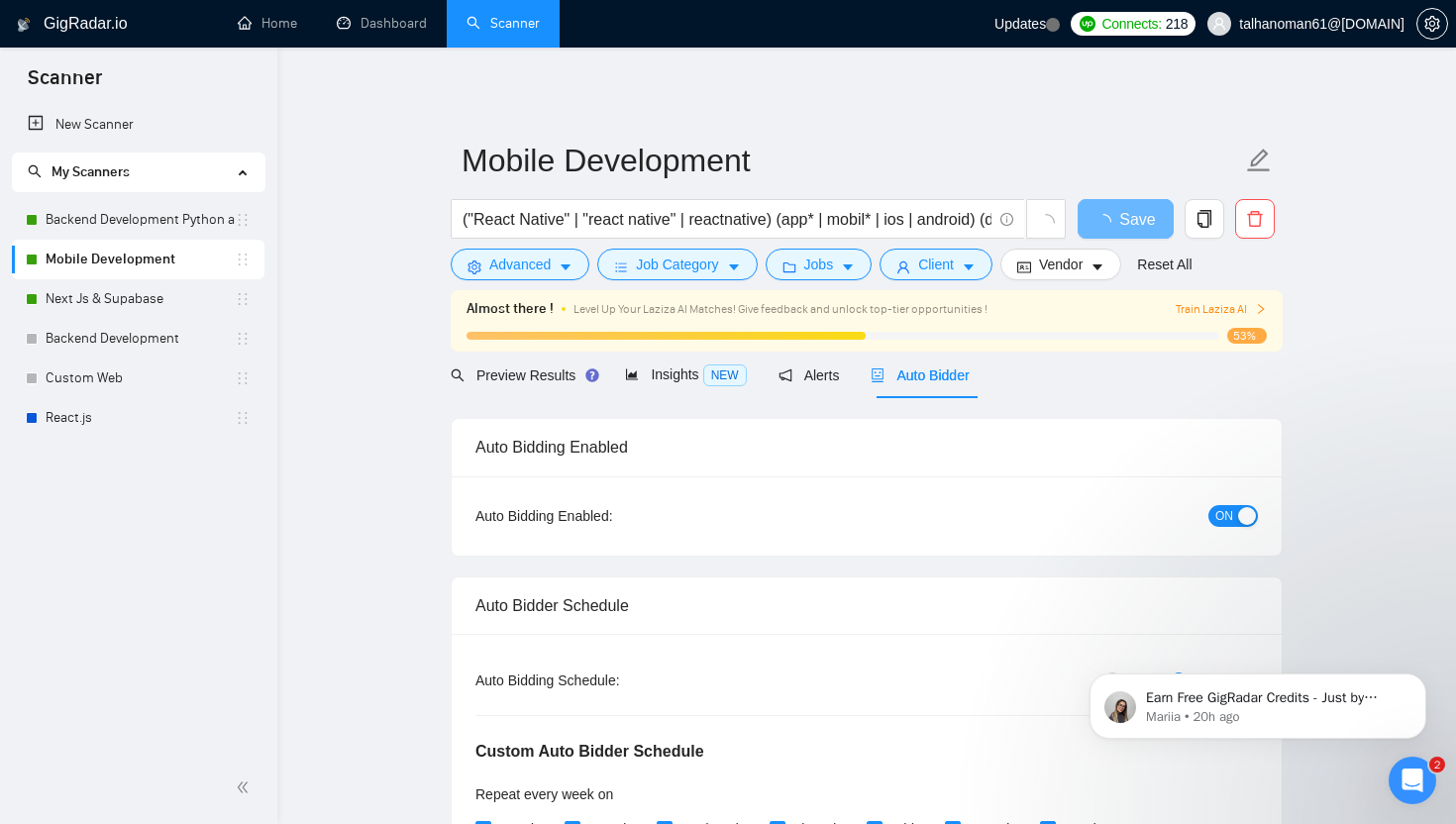 type 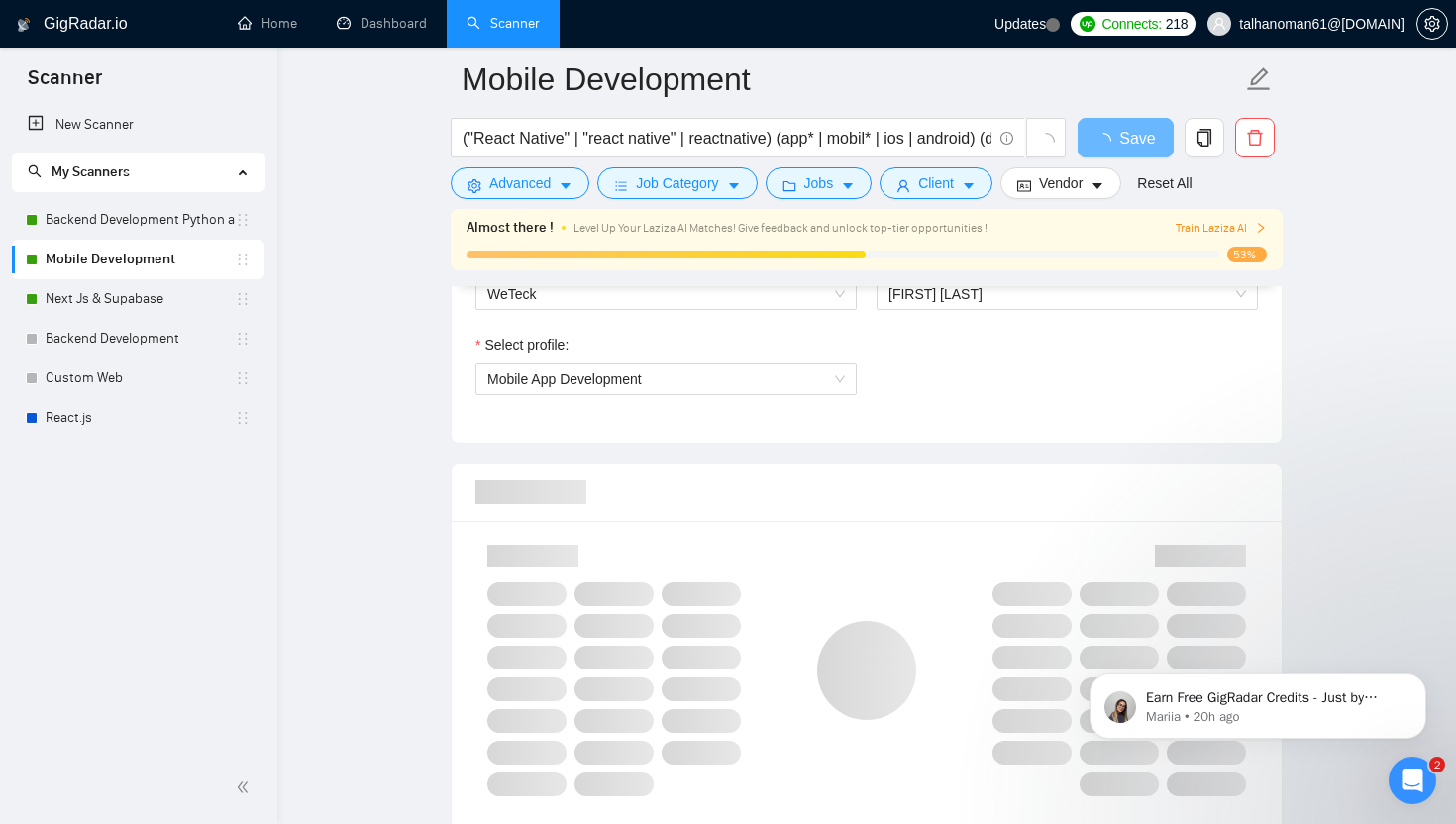scroll, scrollTop: 1369, scrollLeft: 0, axis: vertical 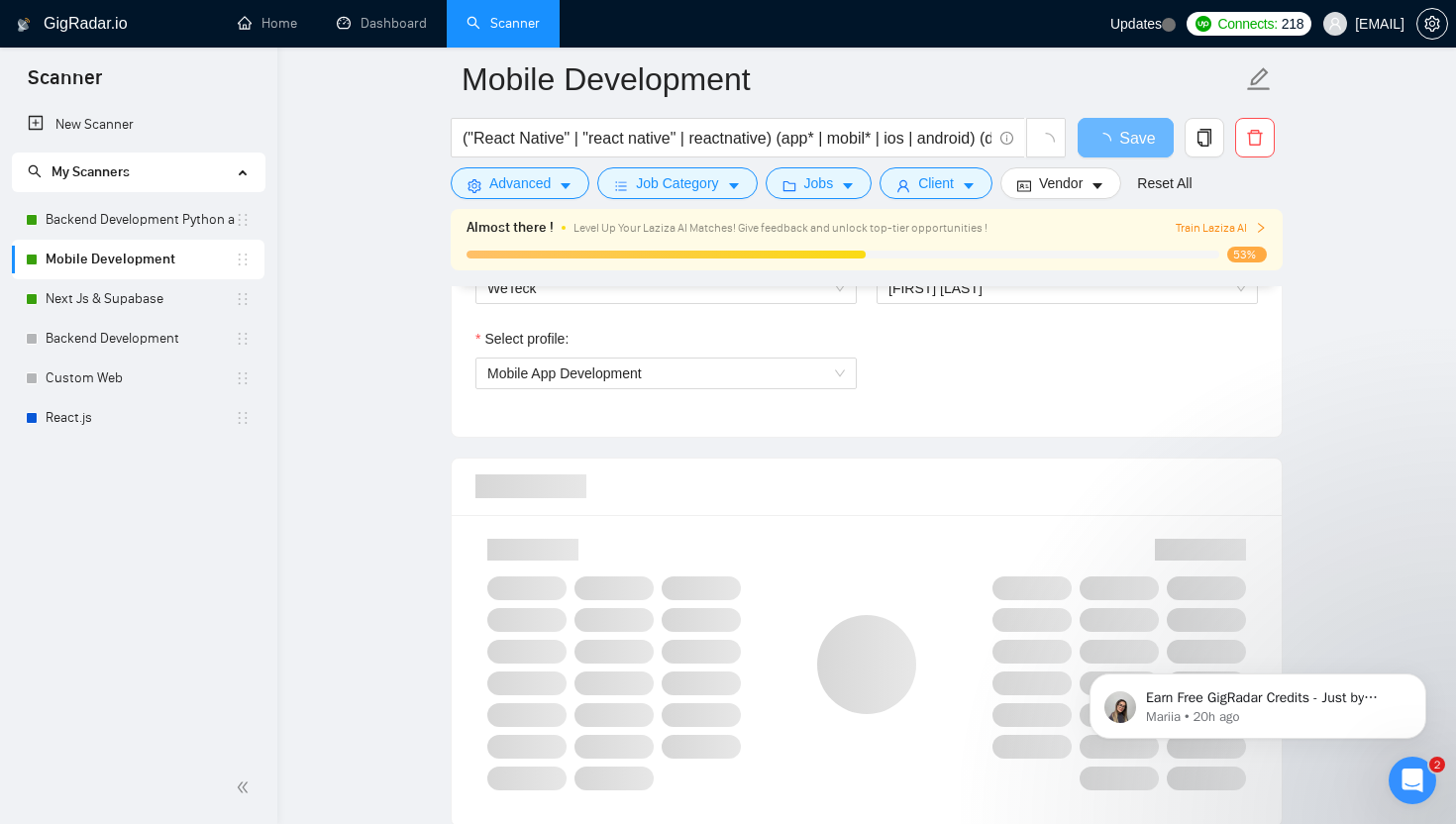 type 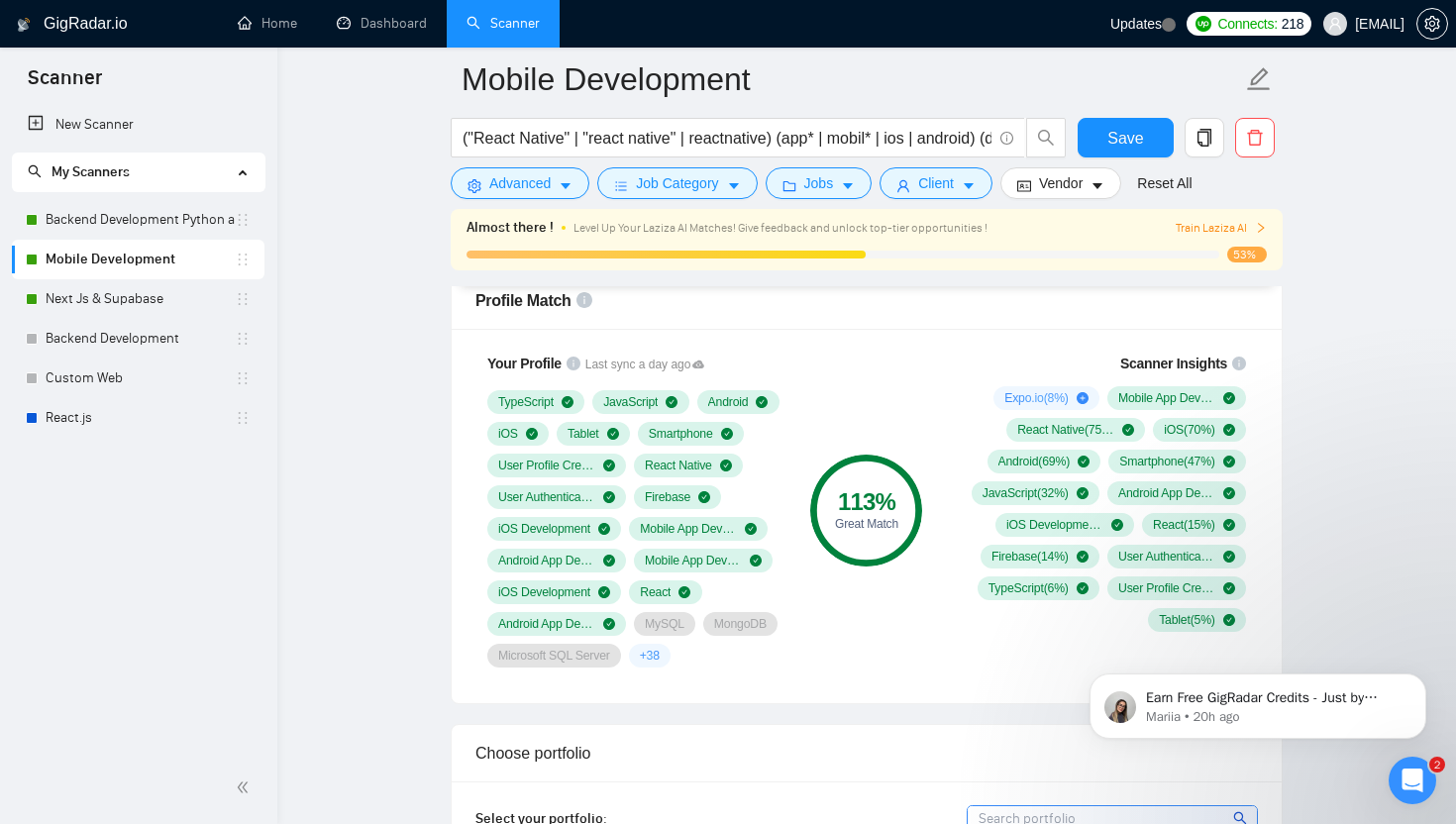 scroll, scrollTop: 1511, scrollLeft: 0, axis: vertical 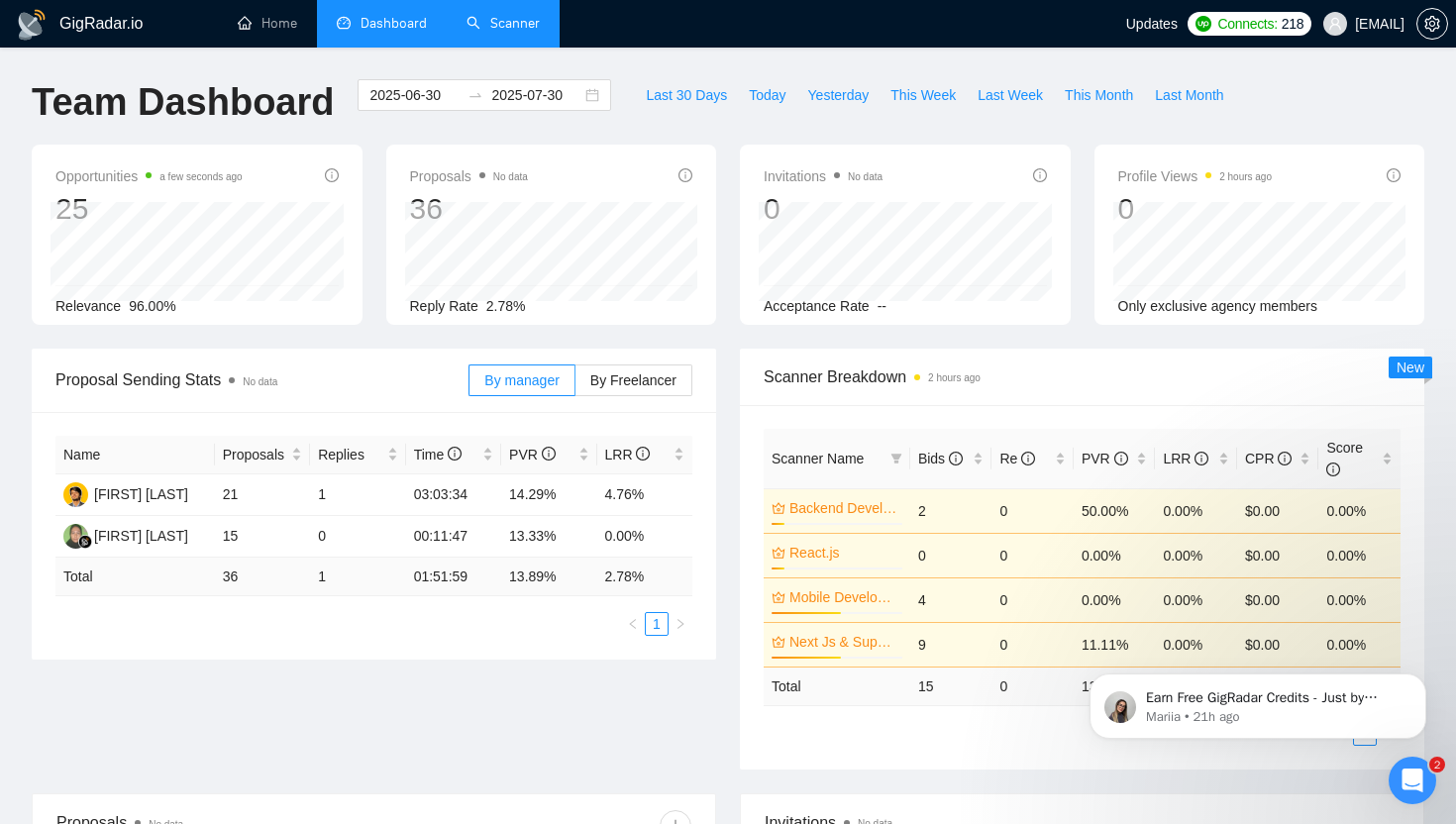 click on "Scanner" at bounding box center [503, 23] 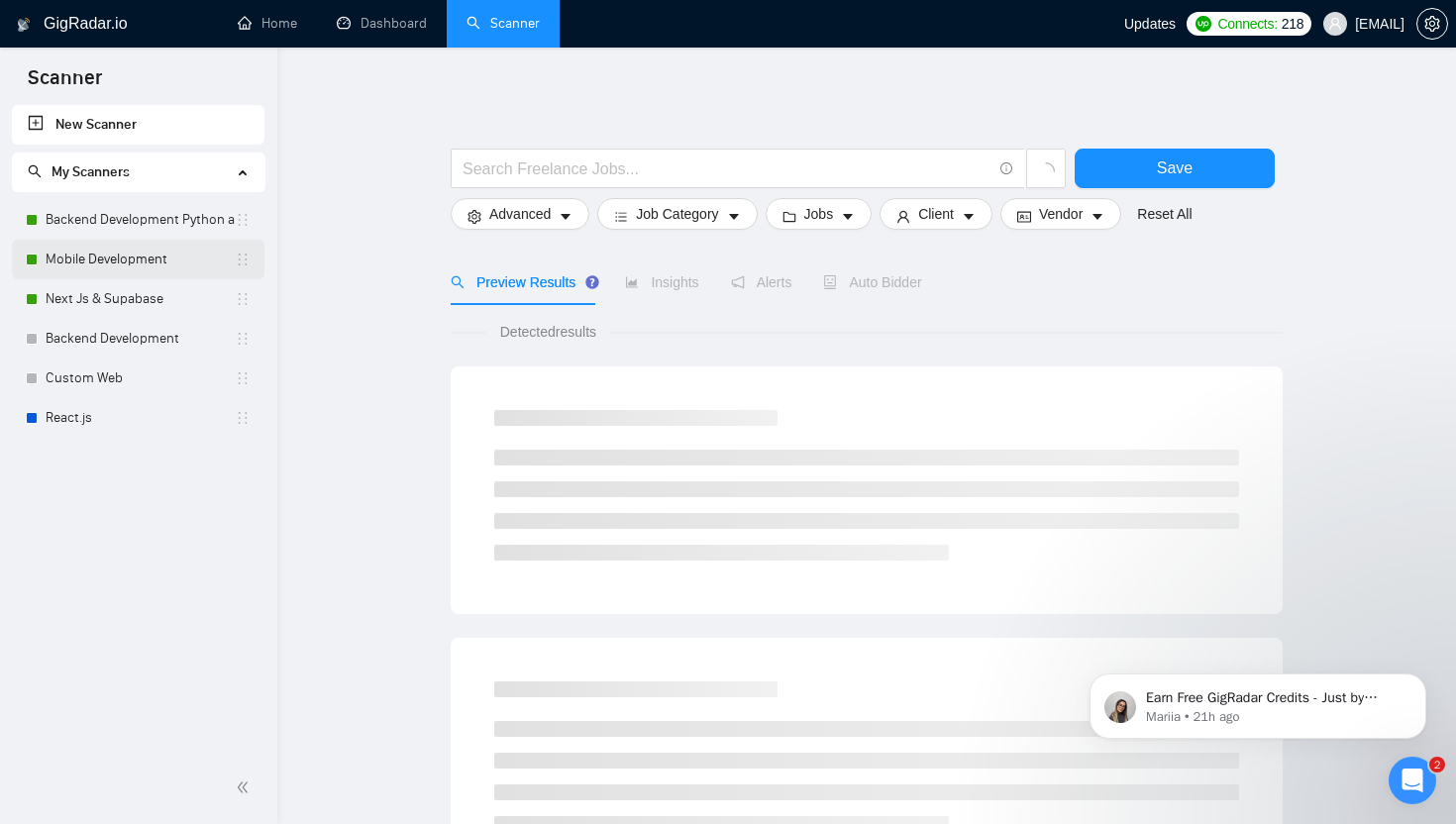 click on "Mobile Development" at bounding box center [140, 259] 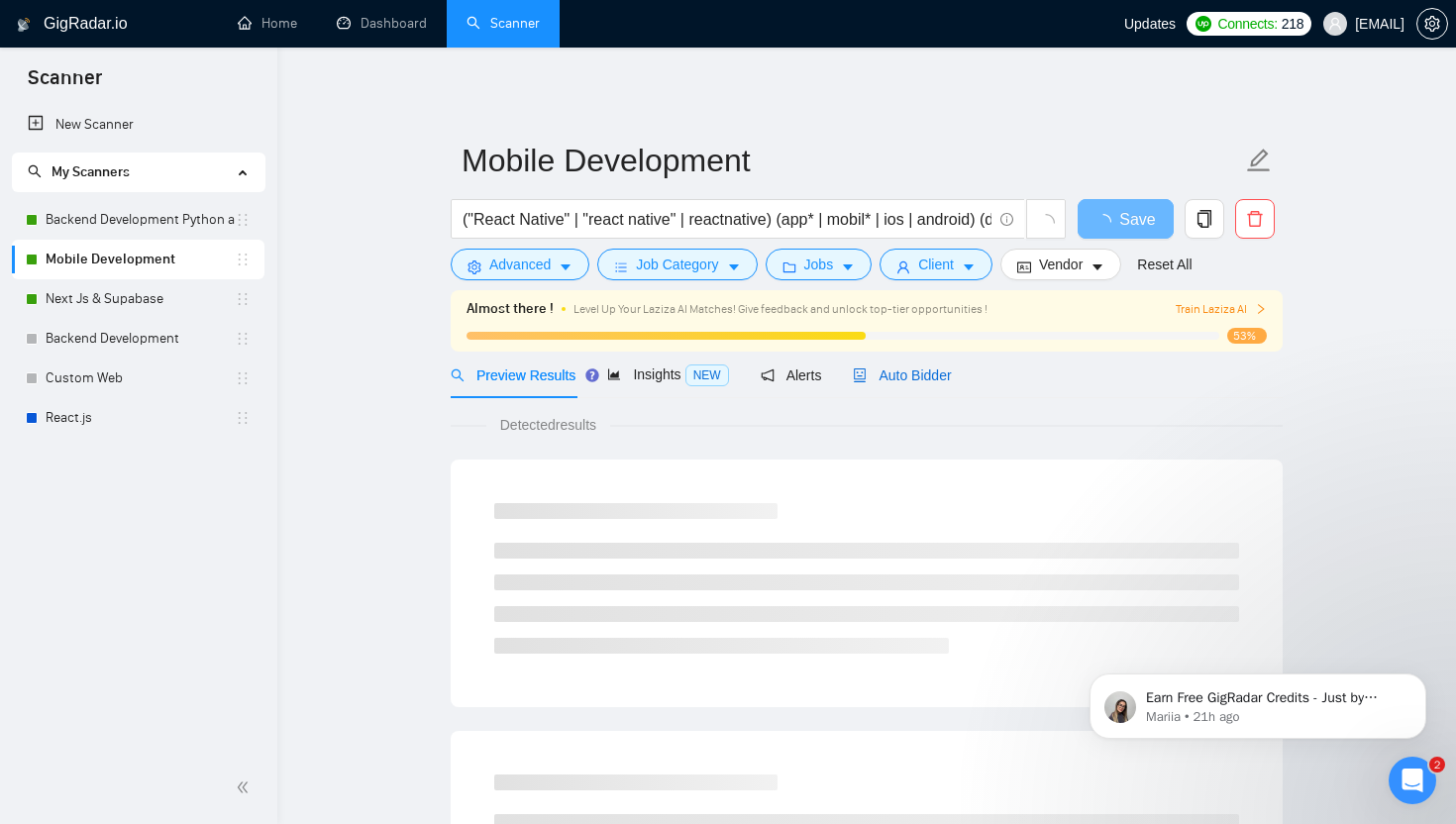 click on "Auto Bidder" at bounding box center (901, 375) 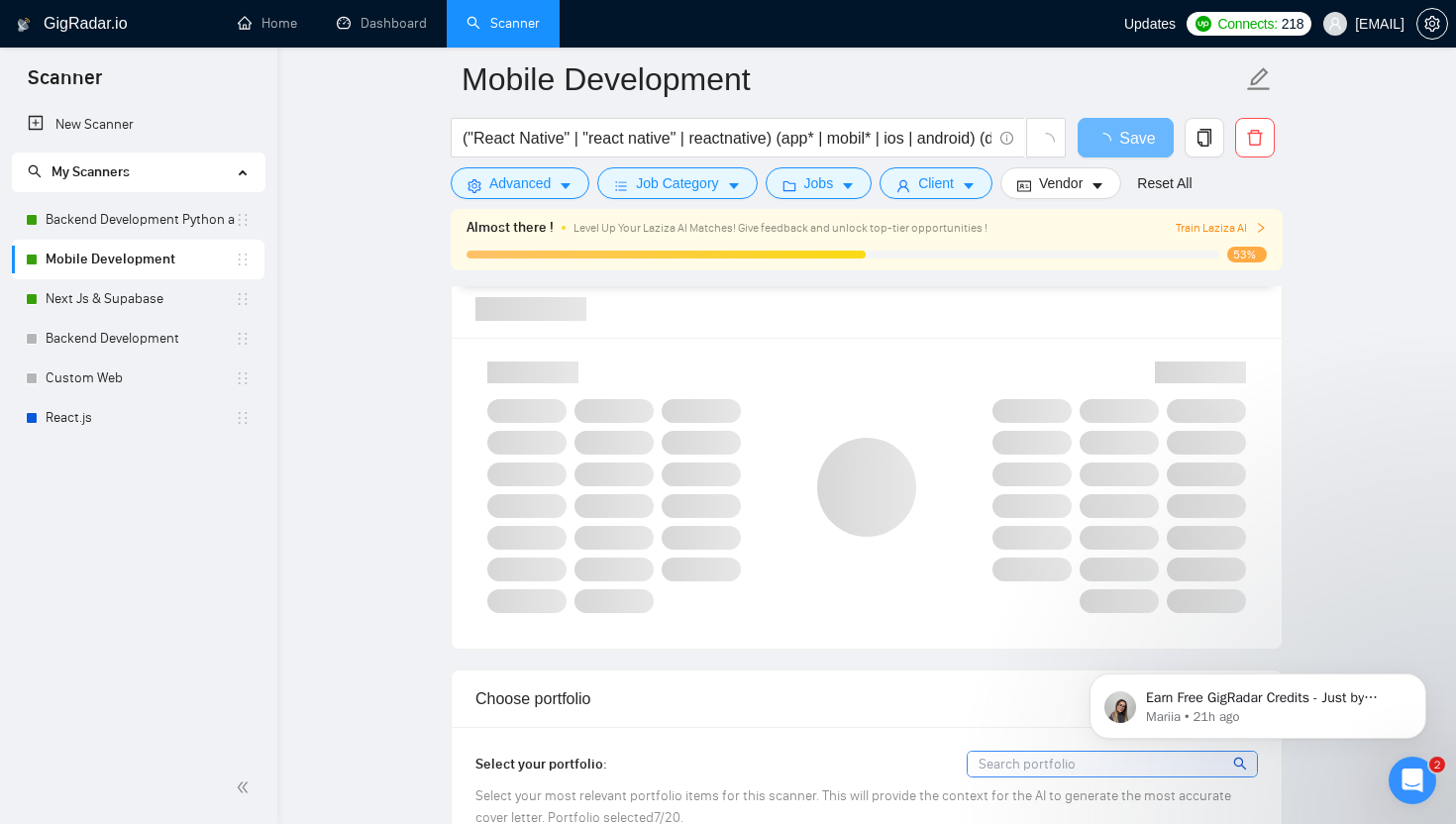 scroll, scrollTop: 1539, scrollLeft: 0, axis: vertical 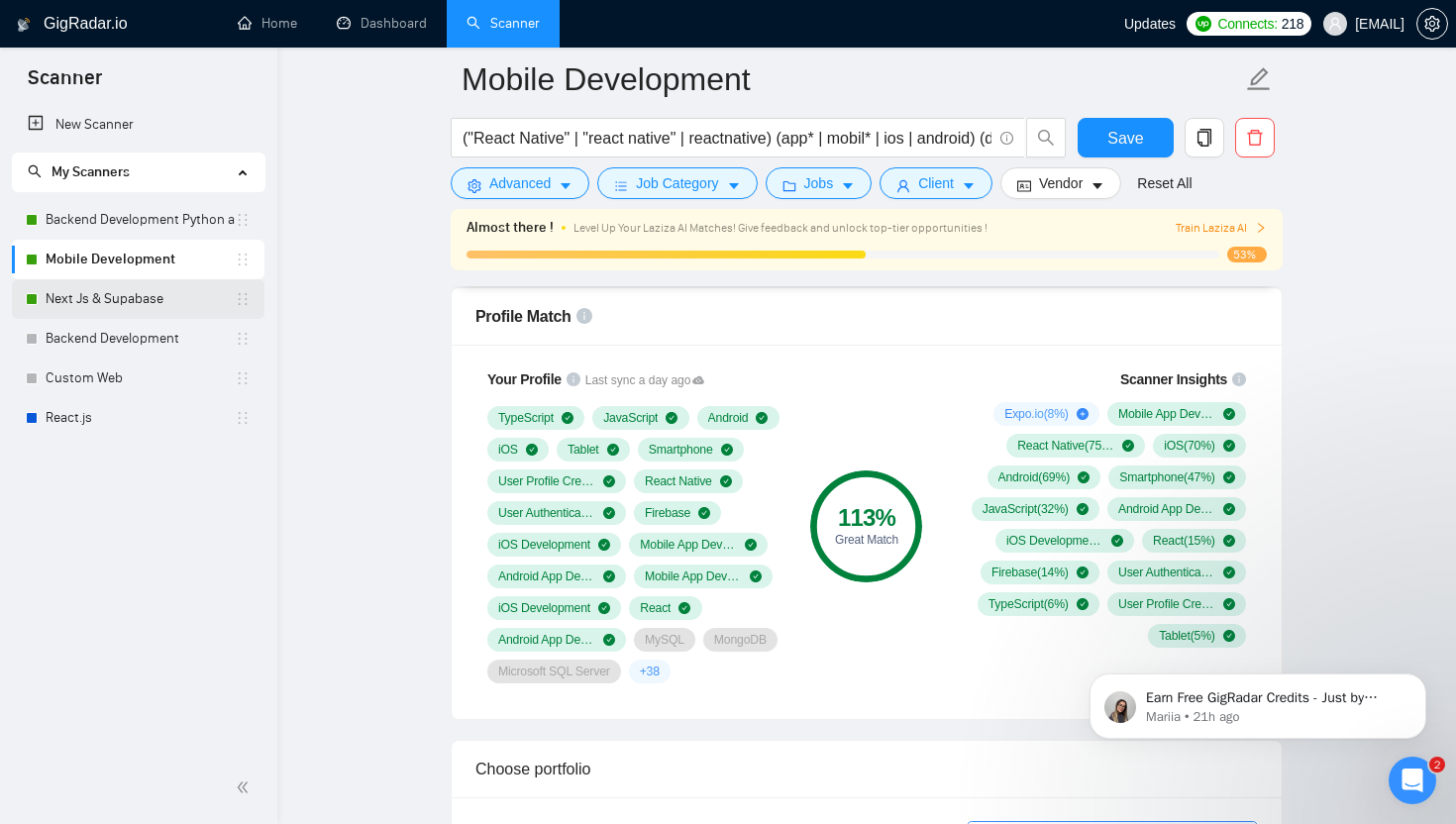 click on "Next Js & Supabase" at bounding box center [140, 299] 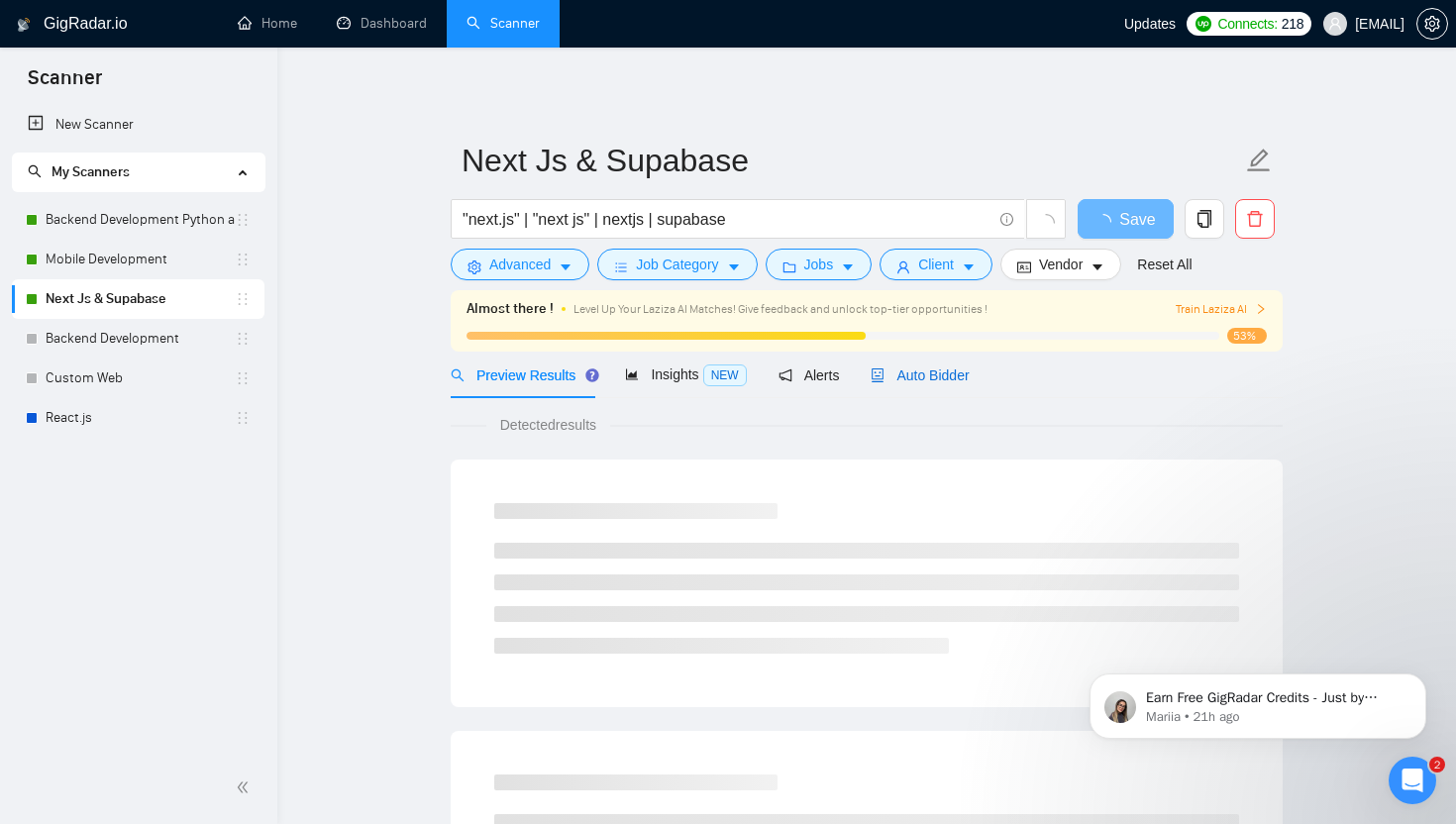 click on "Auto Bidder" at bounding box center (919, 375) 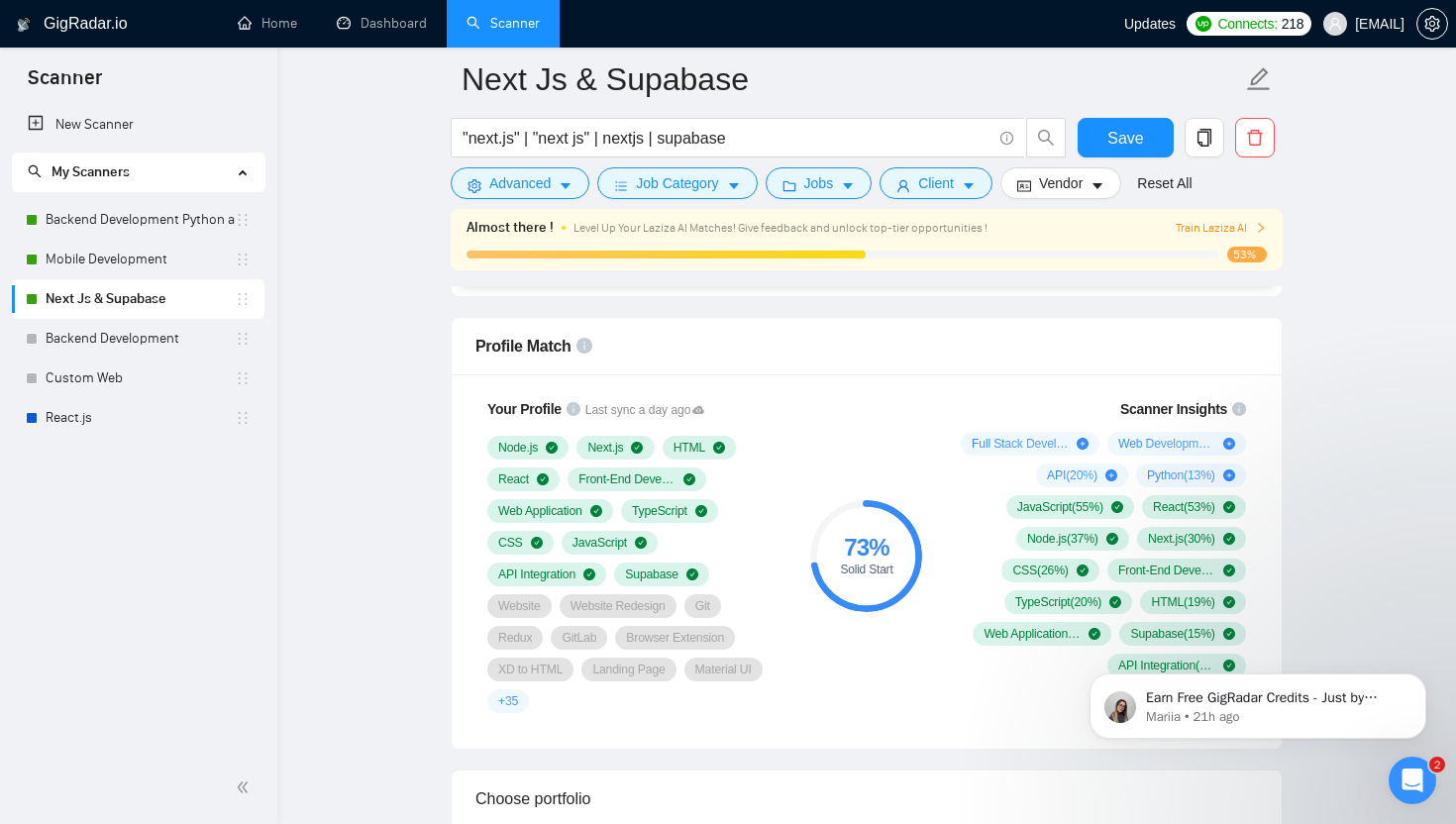 scroll, scrollTop: 1511, scrollLeft: 0, axis: vertical 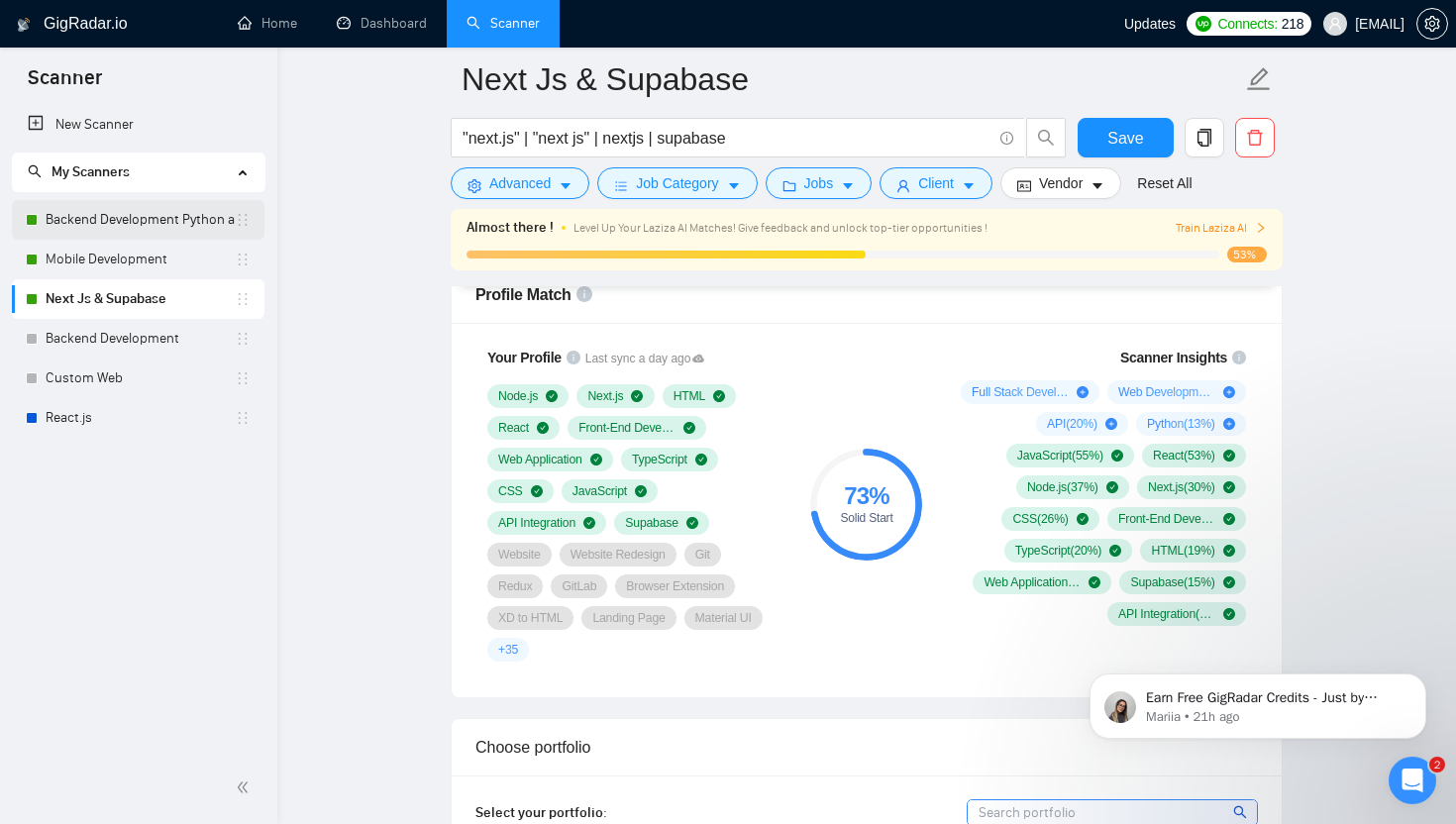 click on "Backend Development Python and Go" at bounding box center [140, 220] 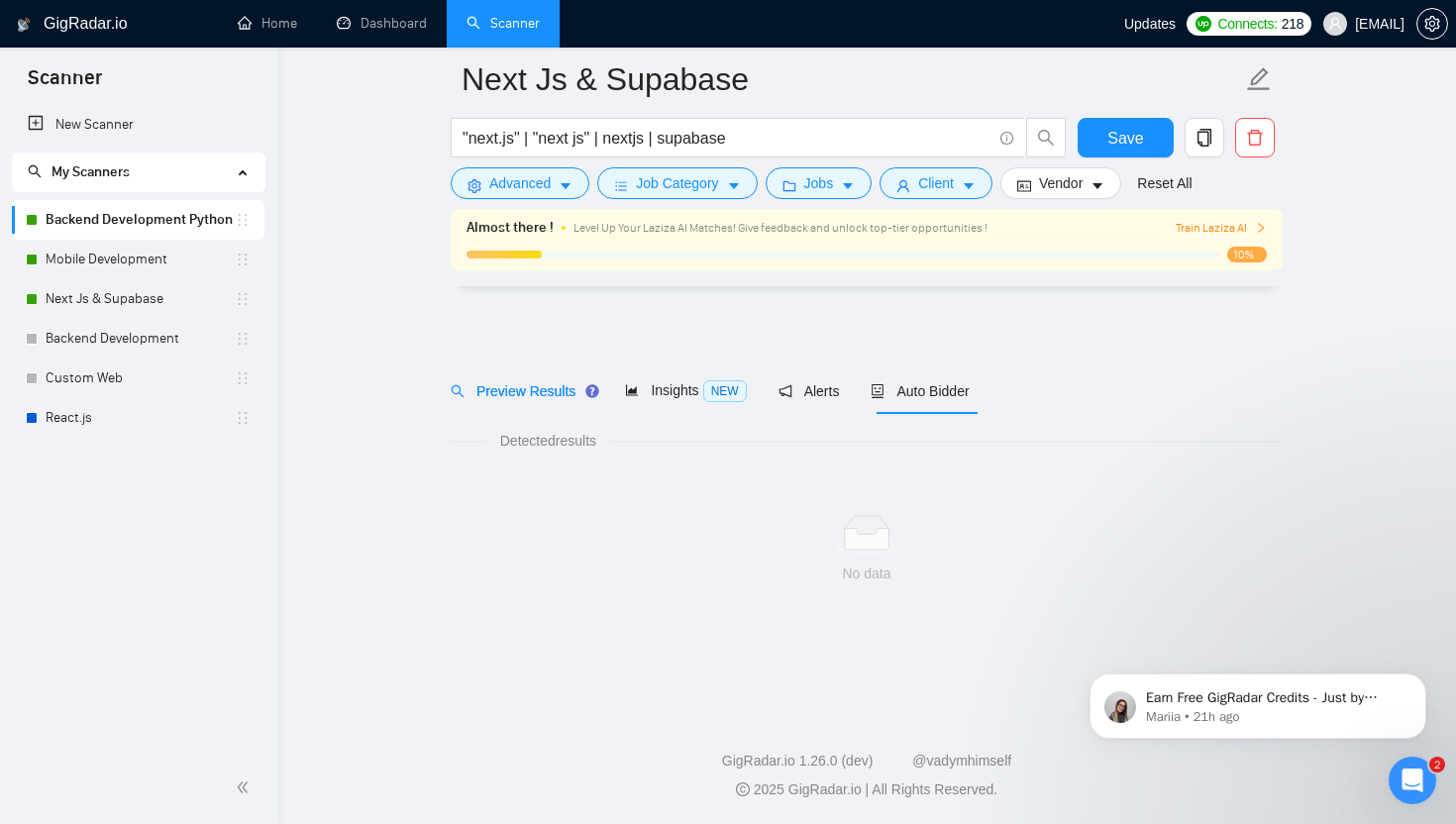 scroll, scrollTop: 0, scrollLeft: 0, axis: both 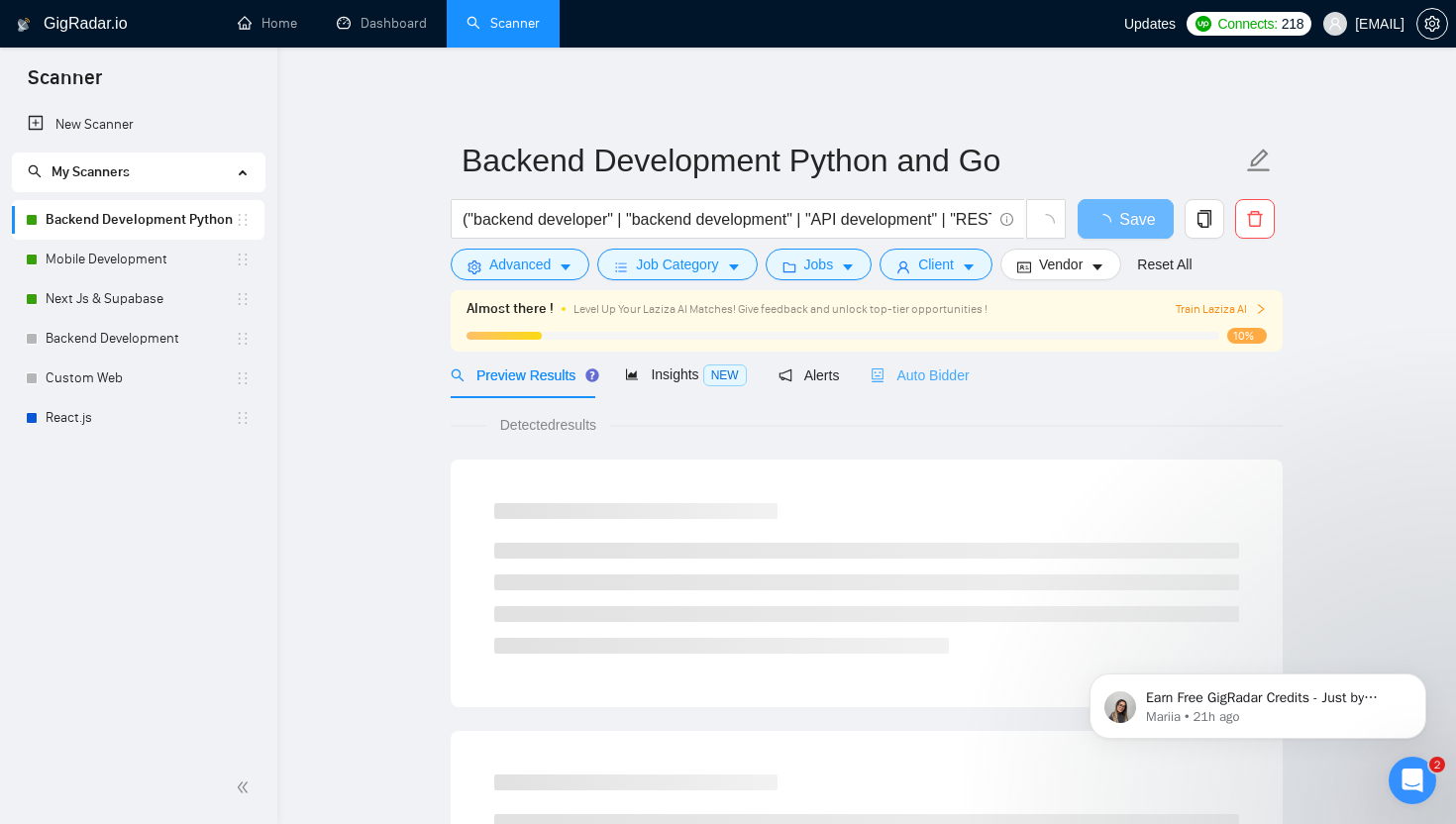 click on "Auto Bidder" at bounding box center (919, 374) 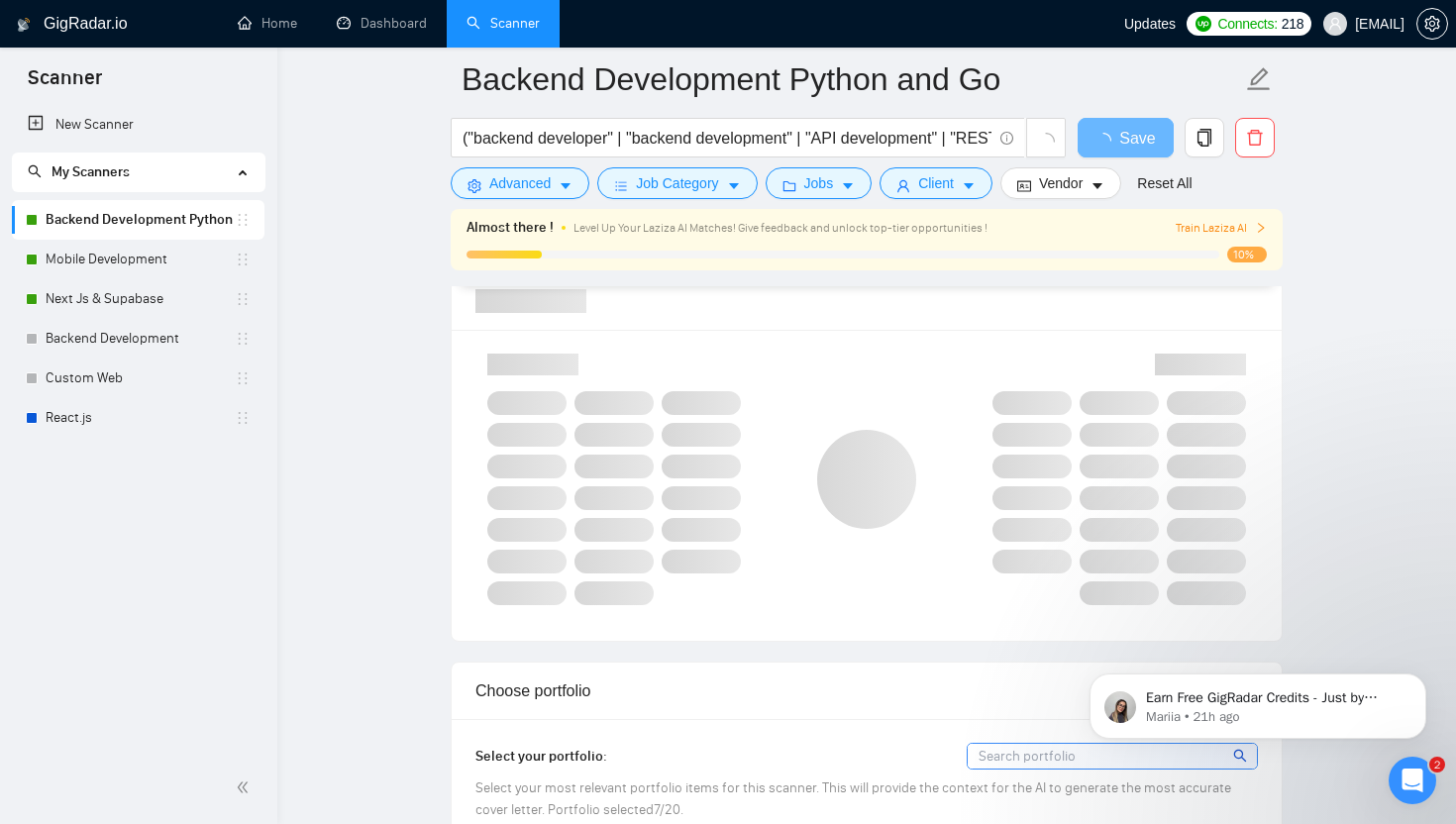 scroll, scrollTop: 1307, scrollLeft: 0, axis: vertical 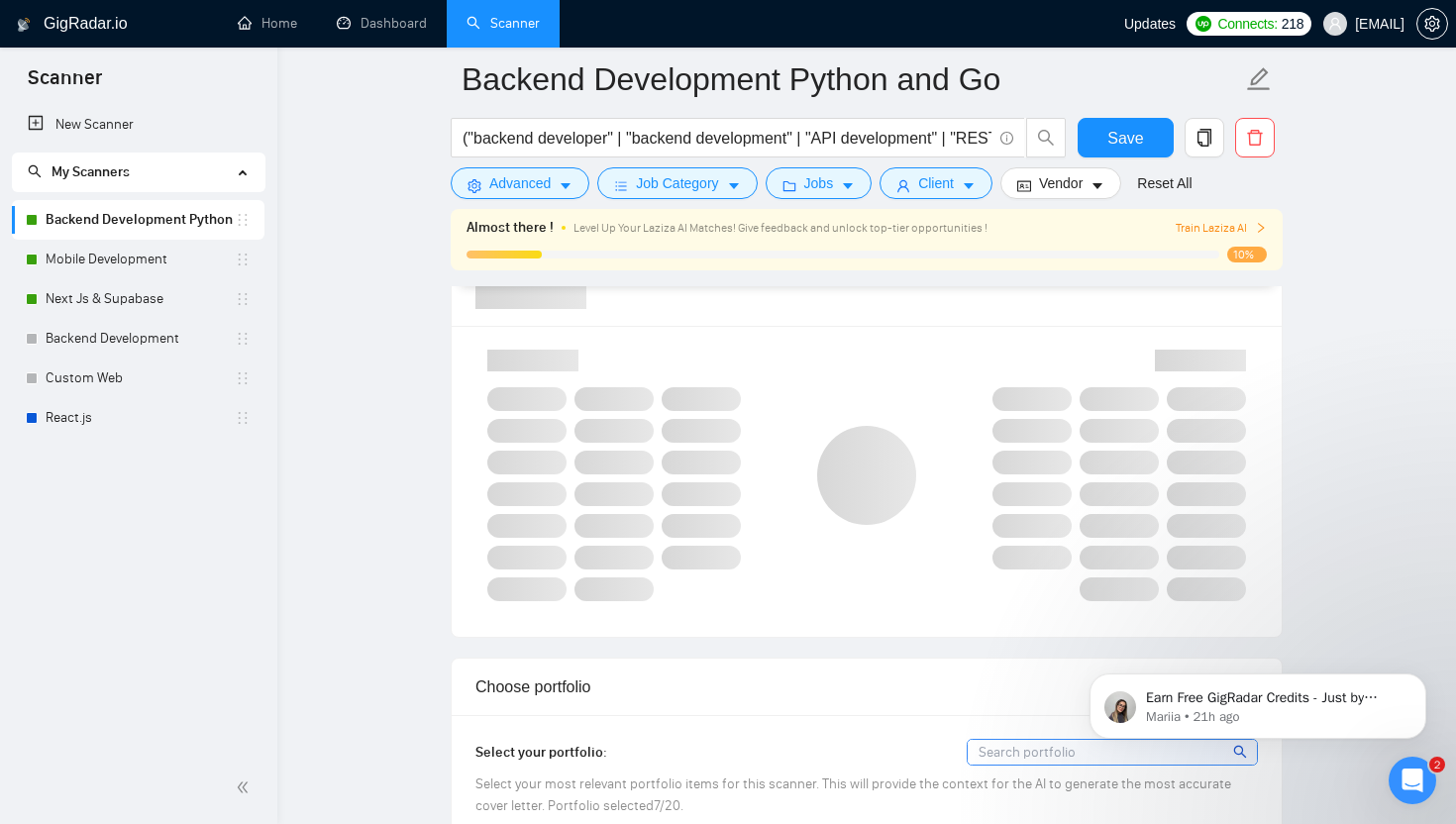 type 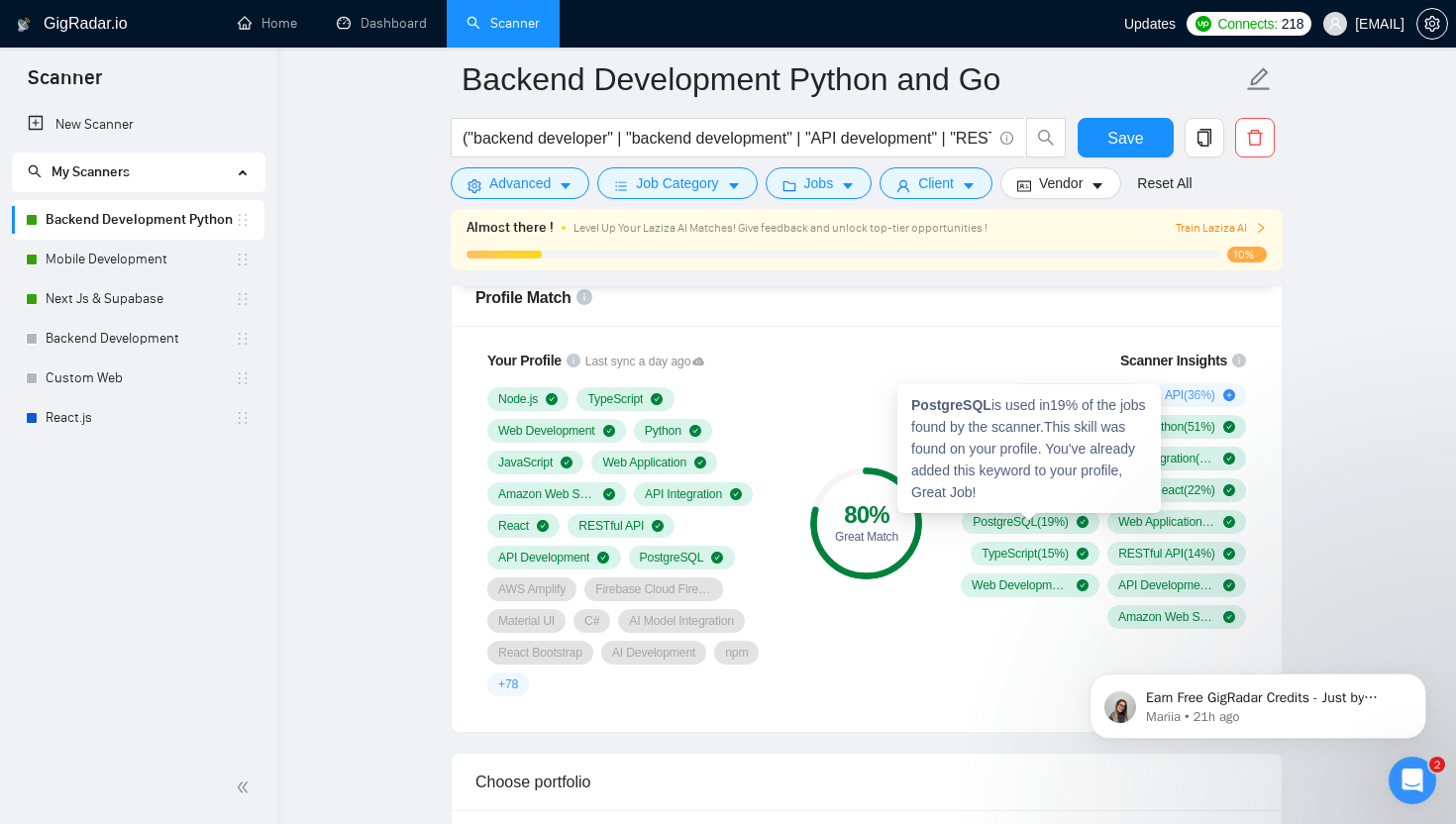 click on "PostgreSQL  ( 19 %)" at bounding box center (1020, 522) 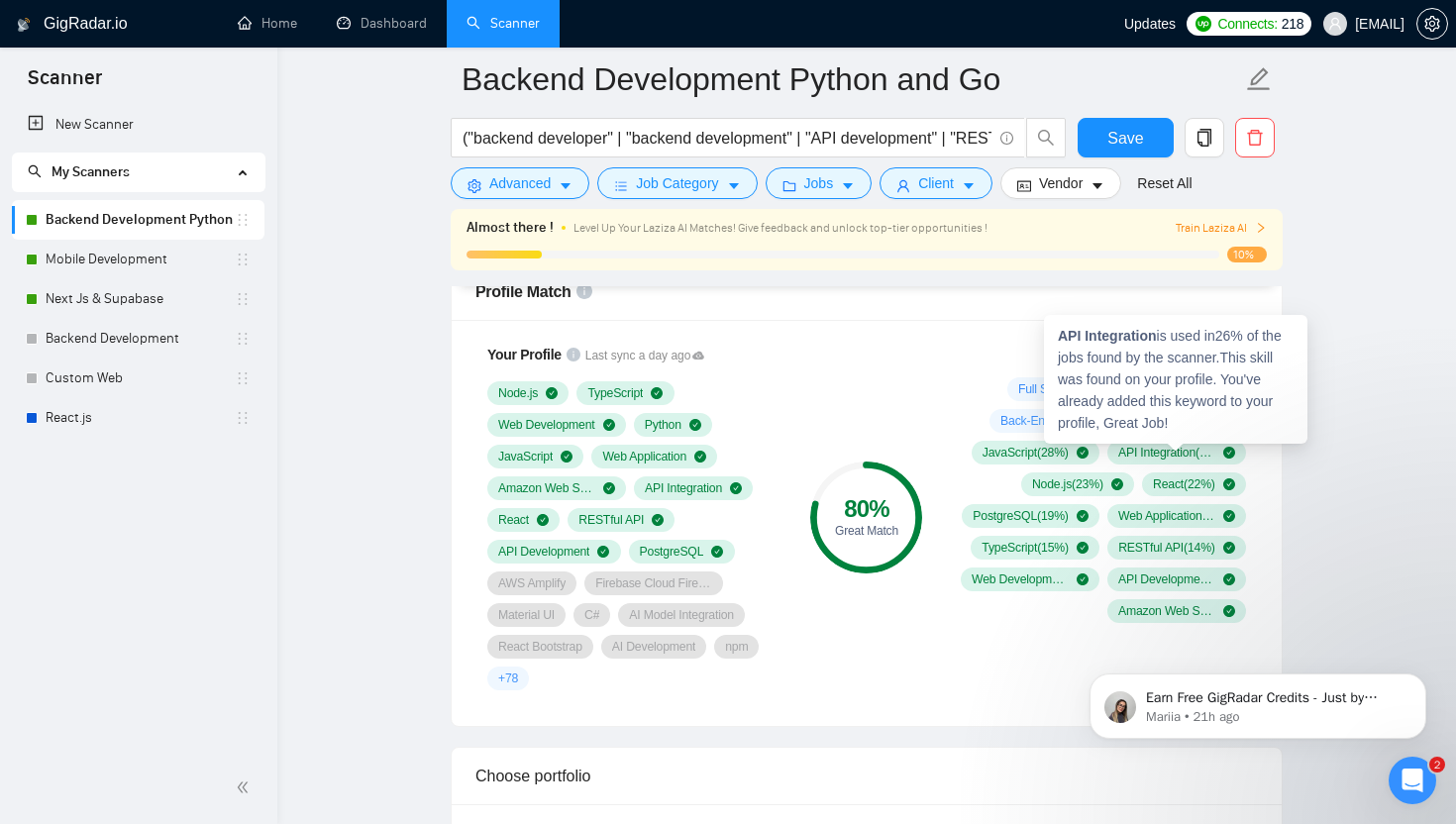 scroll, scrollTop: 1325, scrollLeft: 0, axis: vertical 